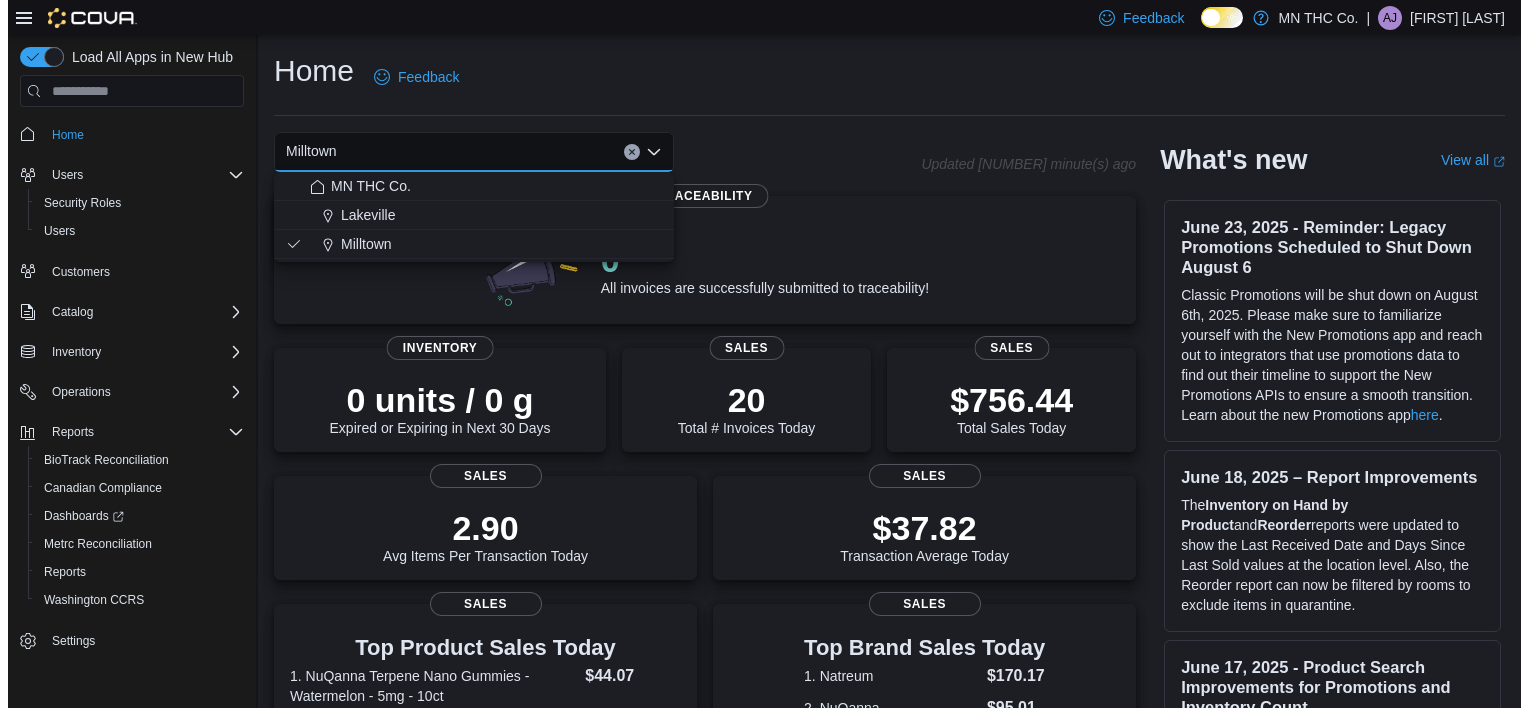 scroll, scrollTop: 0, scrollLeft: 0, axis: both 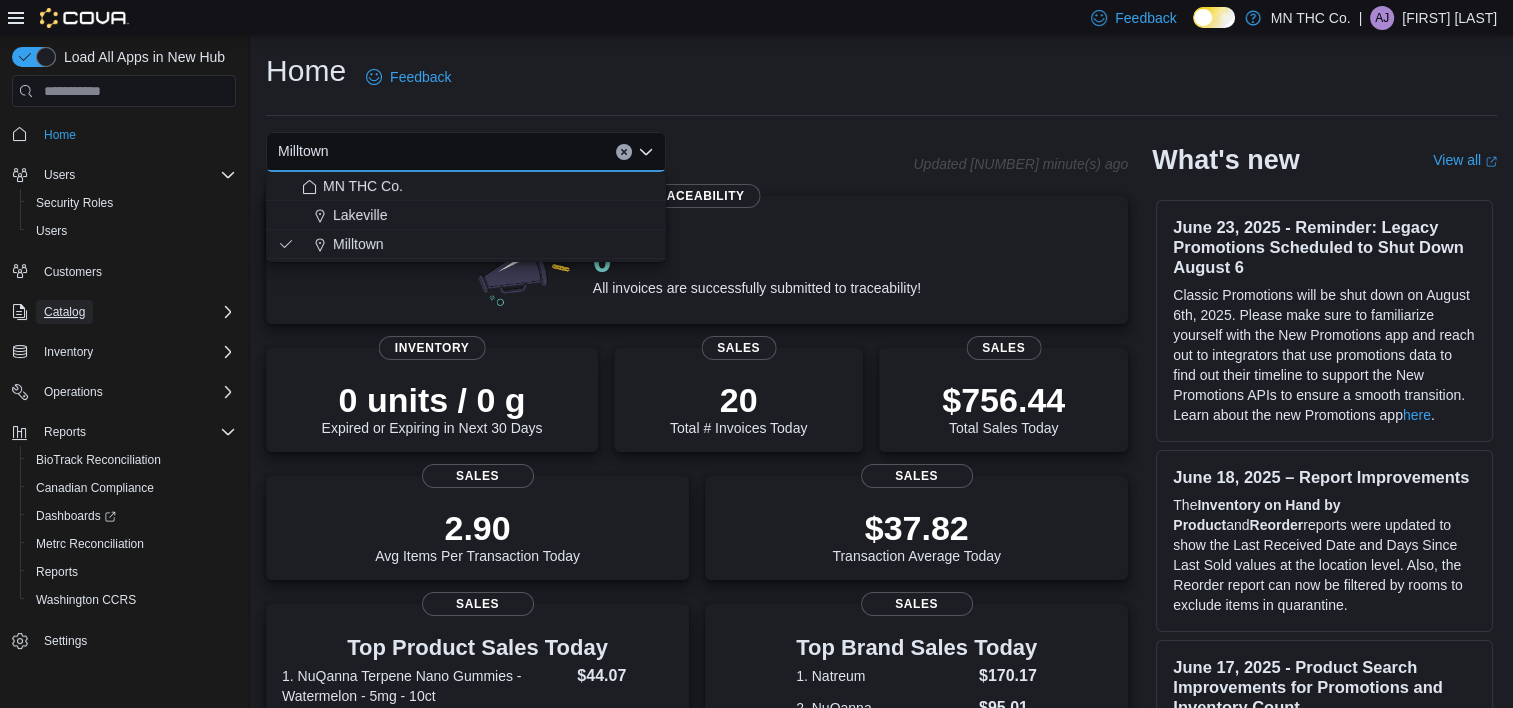 click on "Catalog" at bounding box center (64, 312) 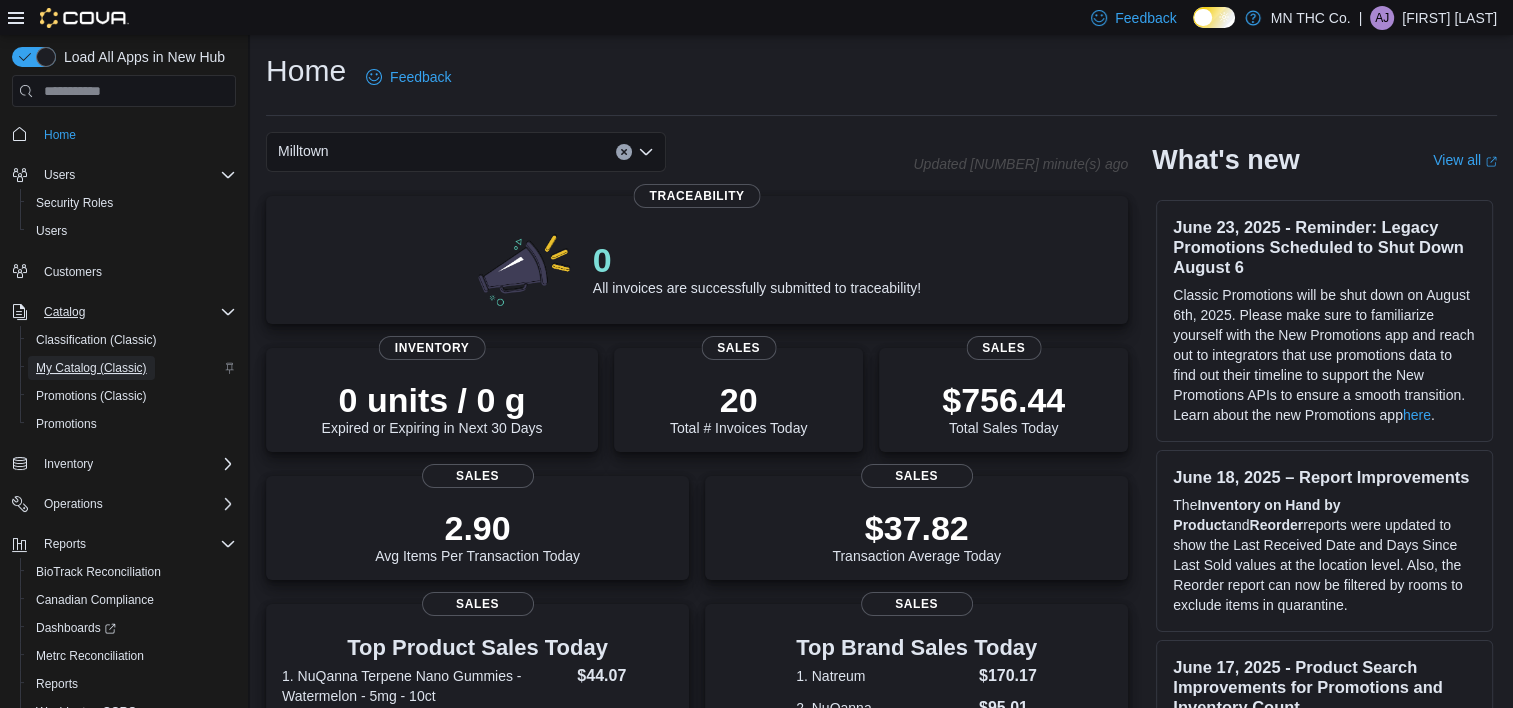 click on "My Catalog (Classic)" at bounding box center (91, 368) 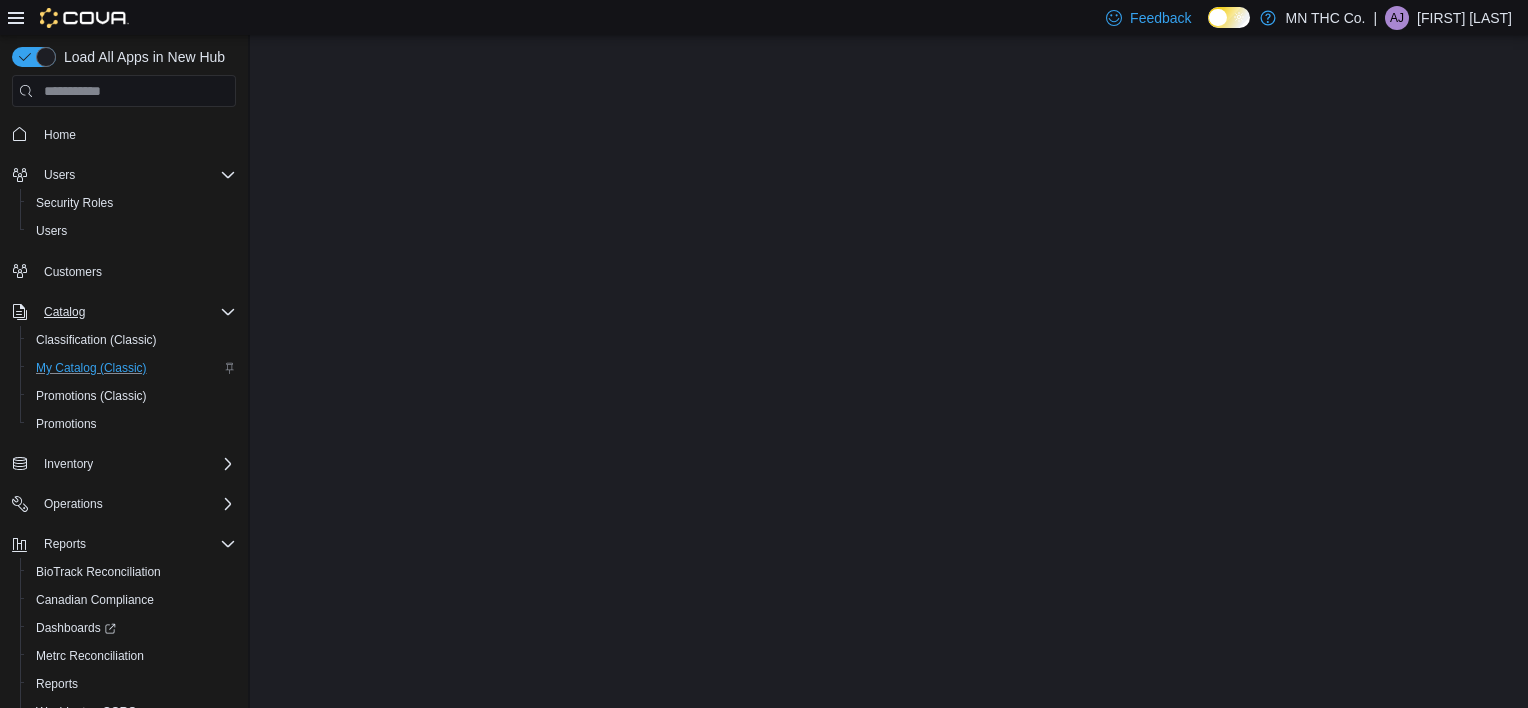 scroll, scrollTop: 0, scrollLeft: 0, axis: both 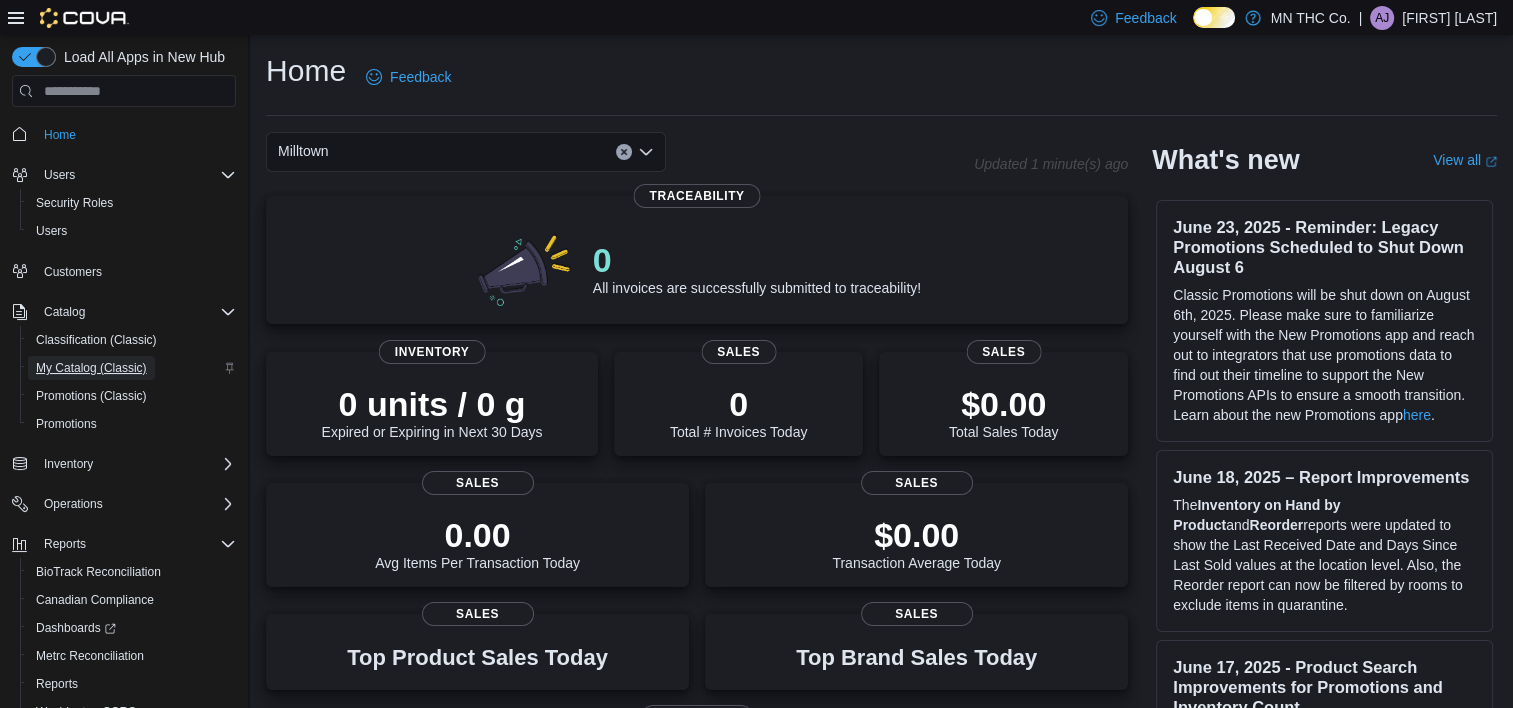 click on "My Catalog (Classic)" at bounding box center [91, 368] 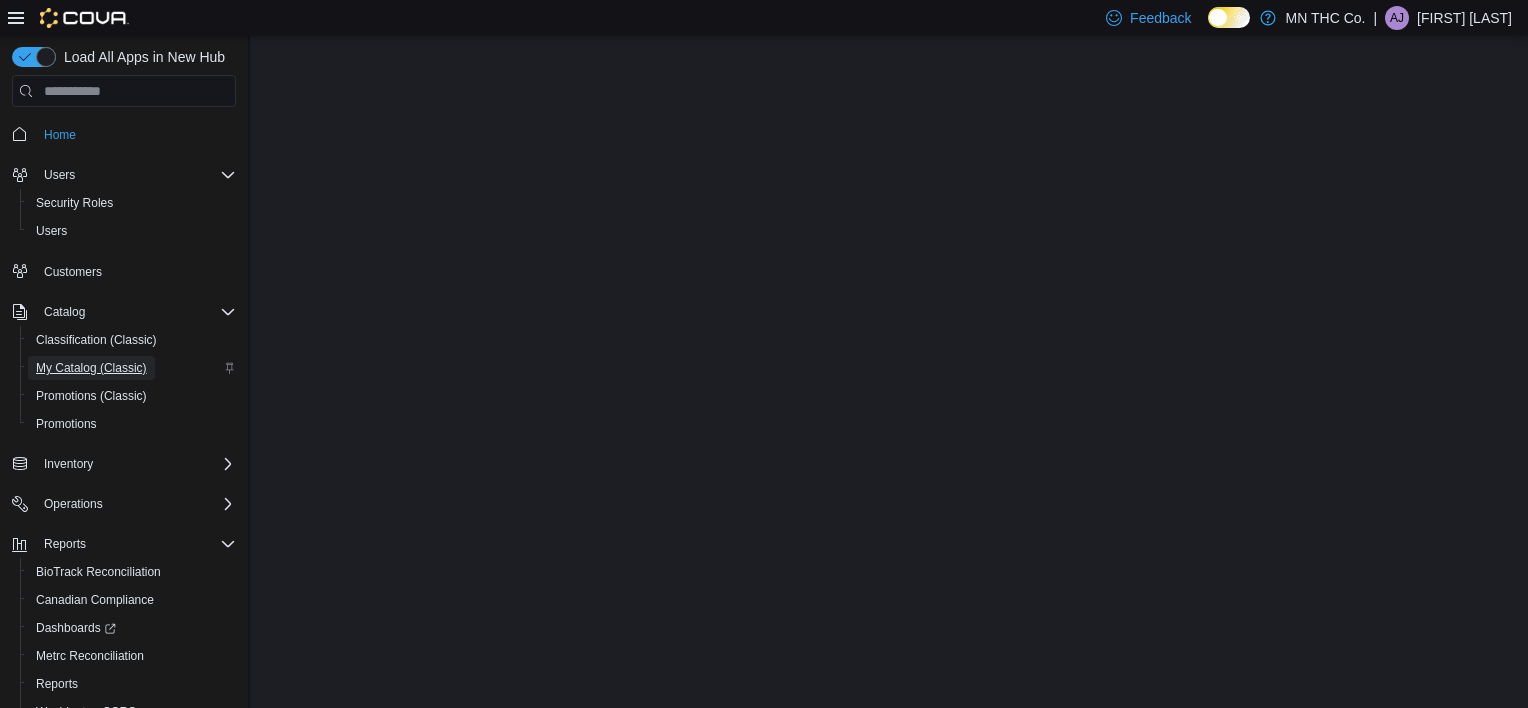 scroll, scrollTop: 0, scrollLeft: 0, axis: both 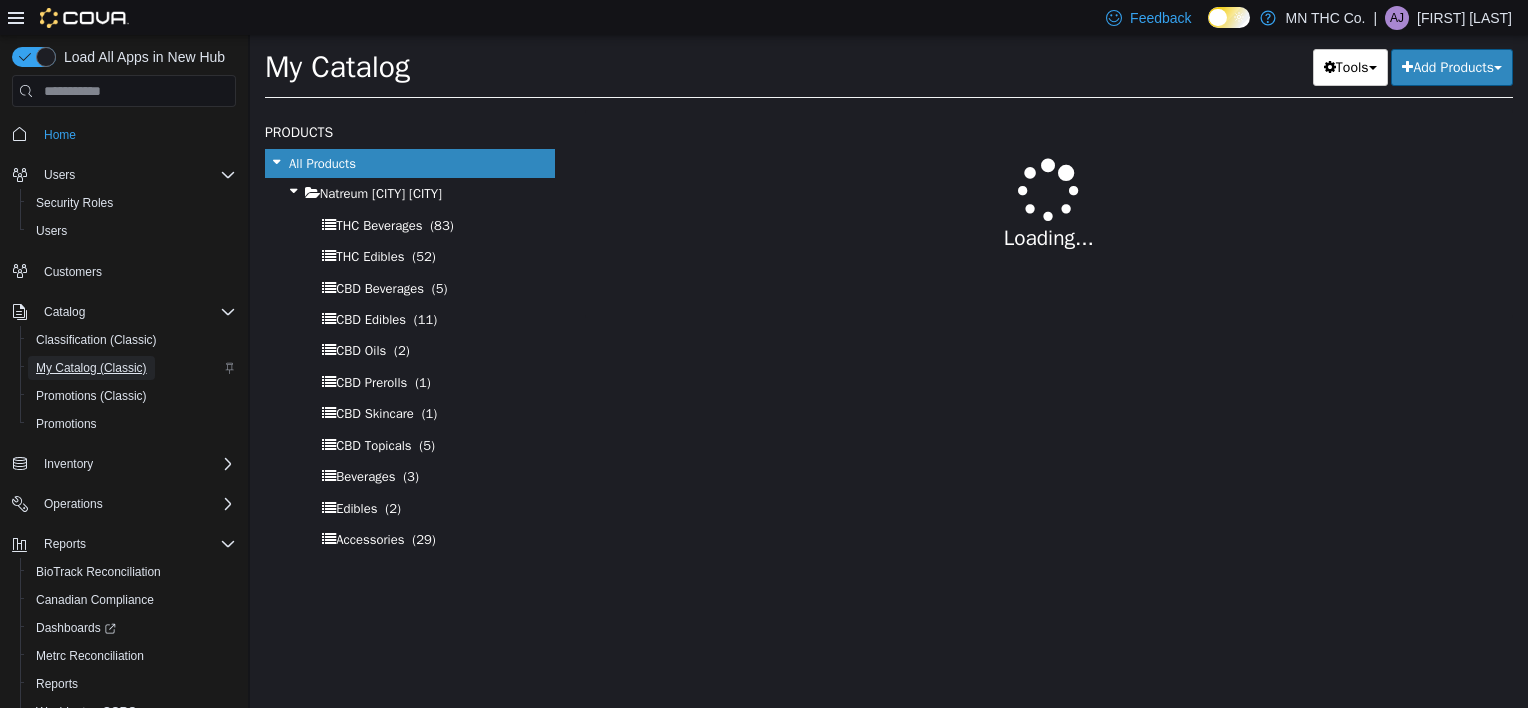select on "**********" 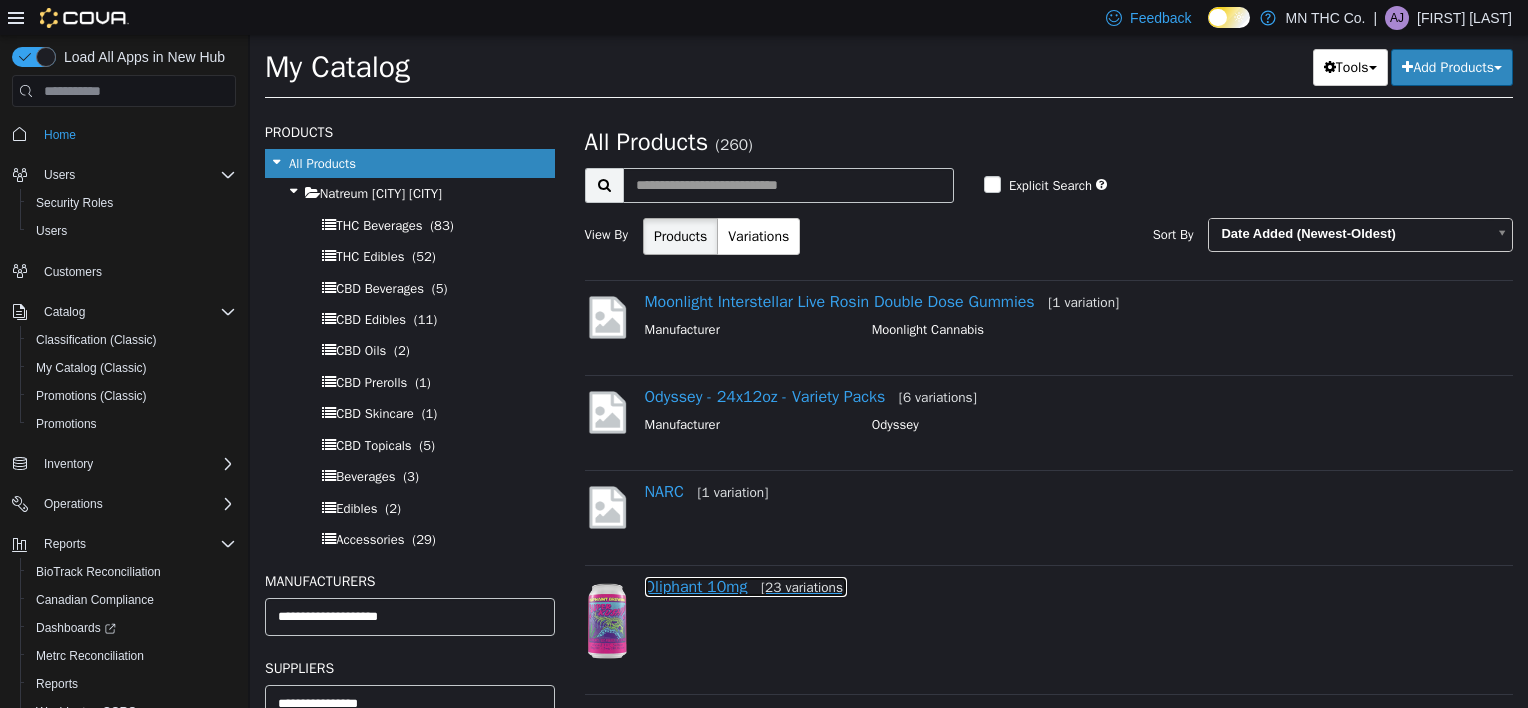 click on "Oliphant 10mg
[23 variations]" at bounding box center (746, 587) 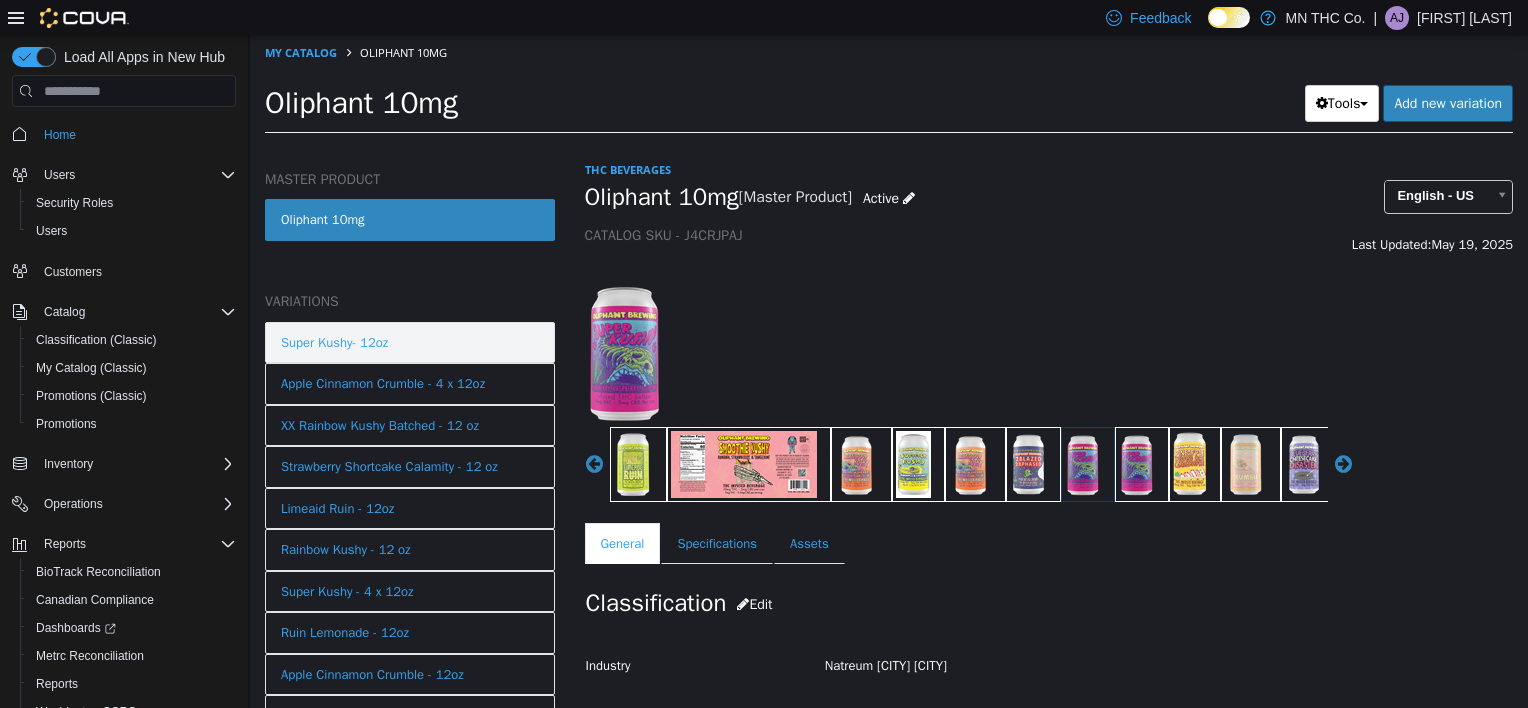 click on "Super Kushy- 12oz" at bounding box center (410, 343) 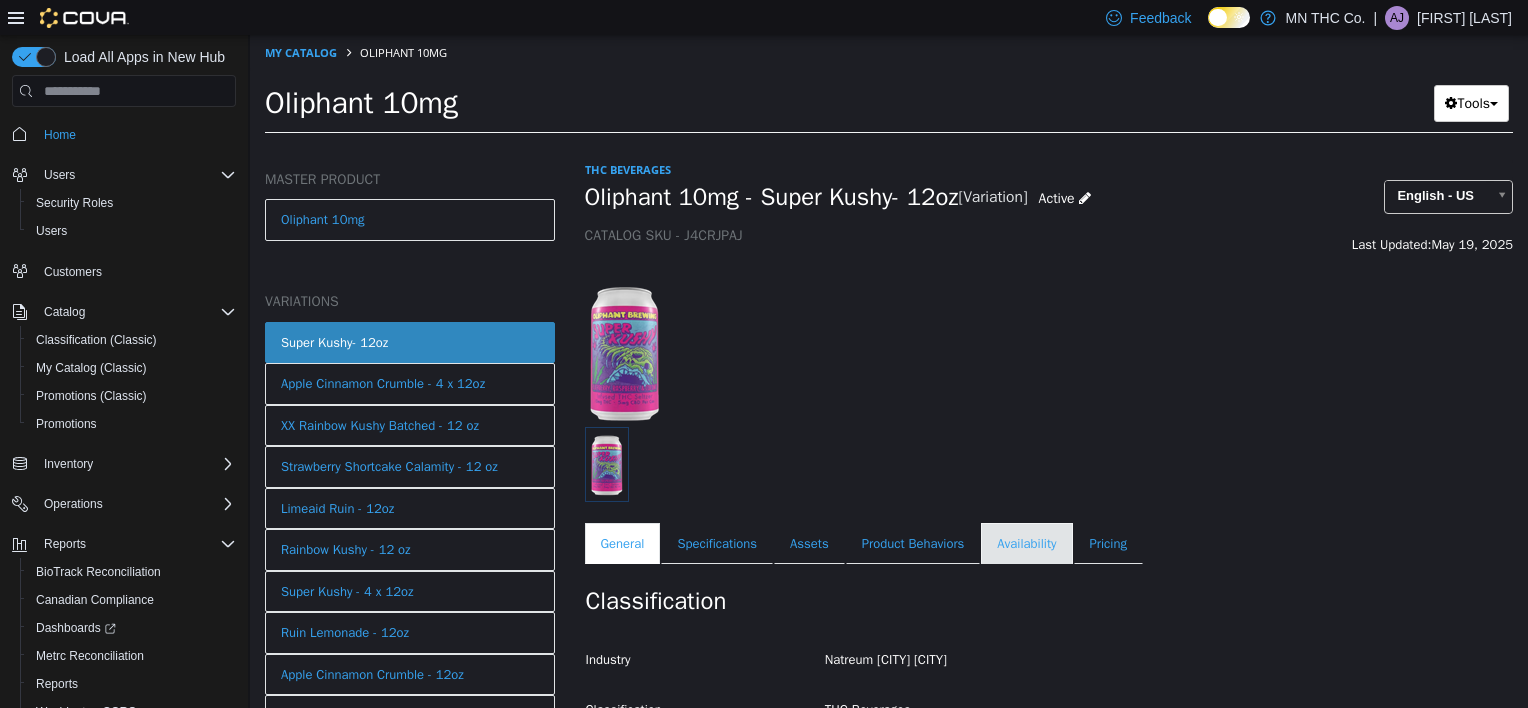 click on "Availability" at bounding box center (1026, 544) 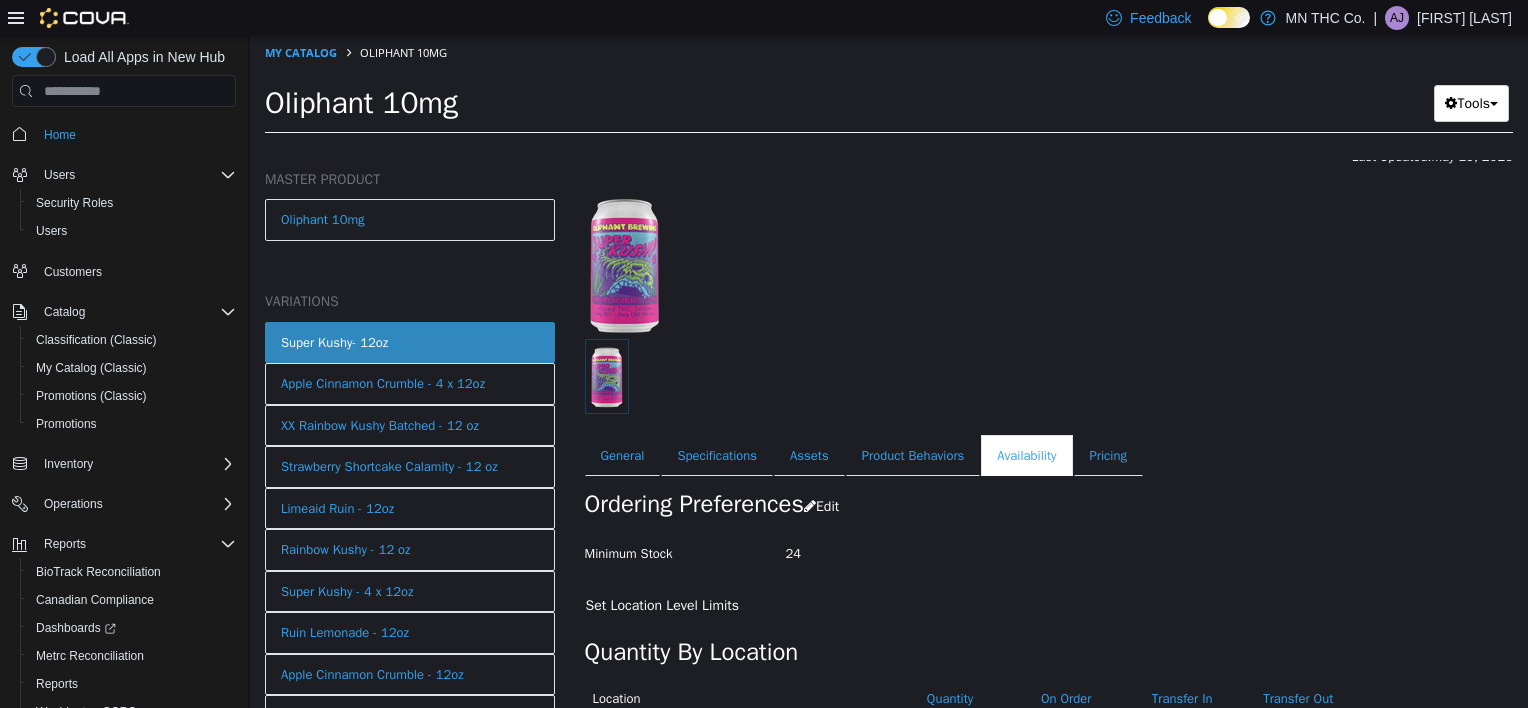 scroll, scrollTop: 190, scrollLeft: 0, axis: vertical 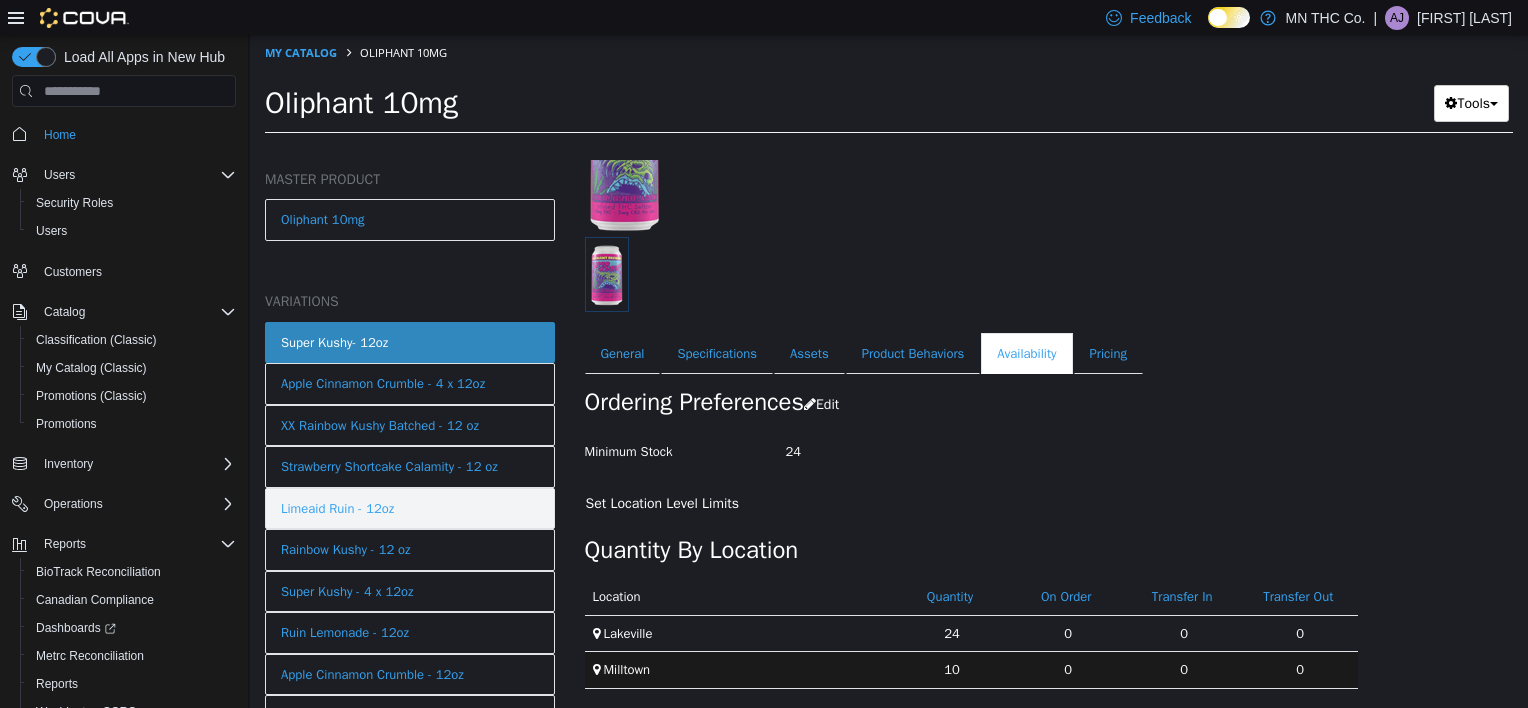 click on "Limeaid Ruin - 12oz" at bounding box center (337, 509) 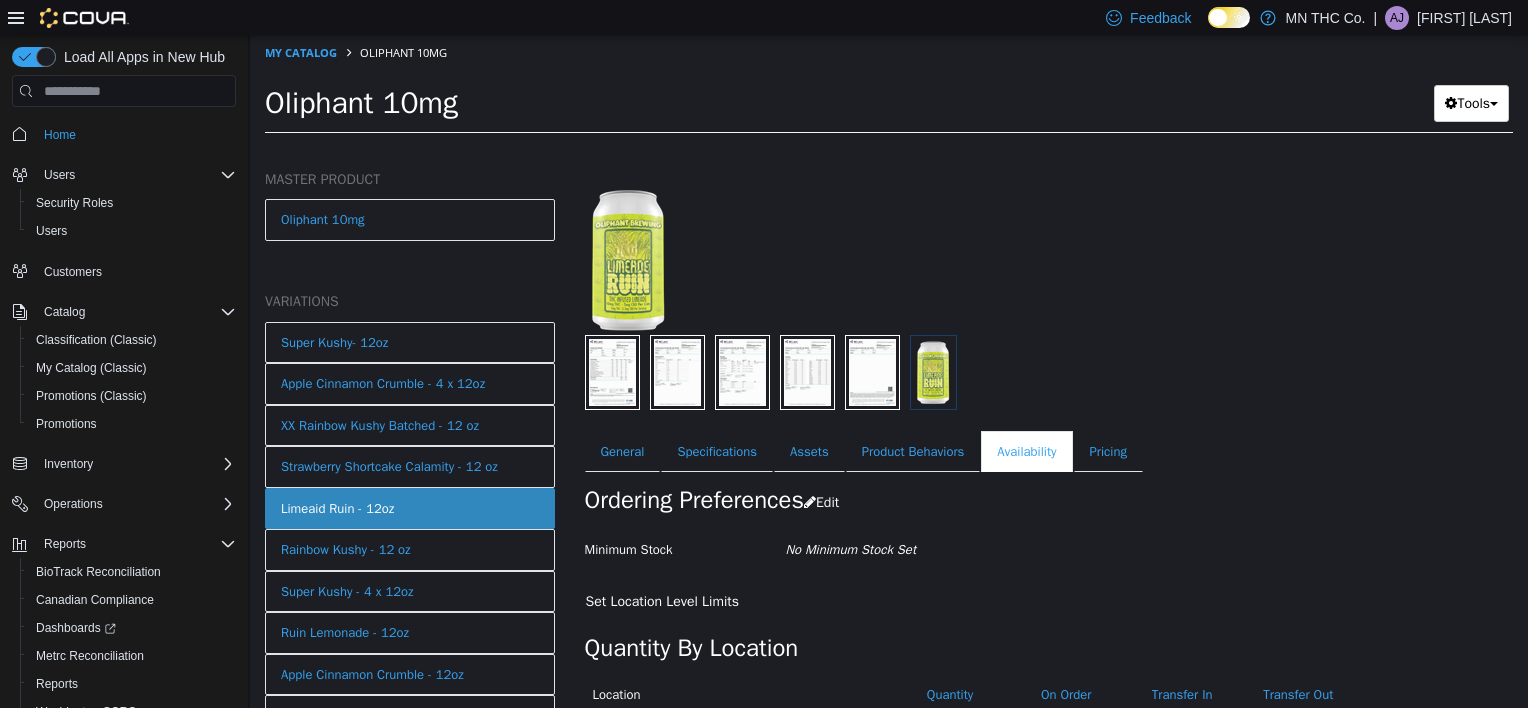 scroll, scrollTop: 190, scrollLeft: 0, axis: vertical 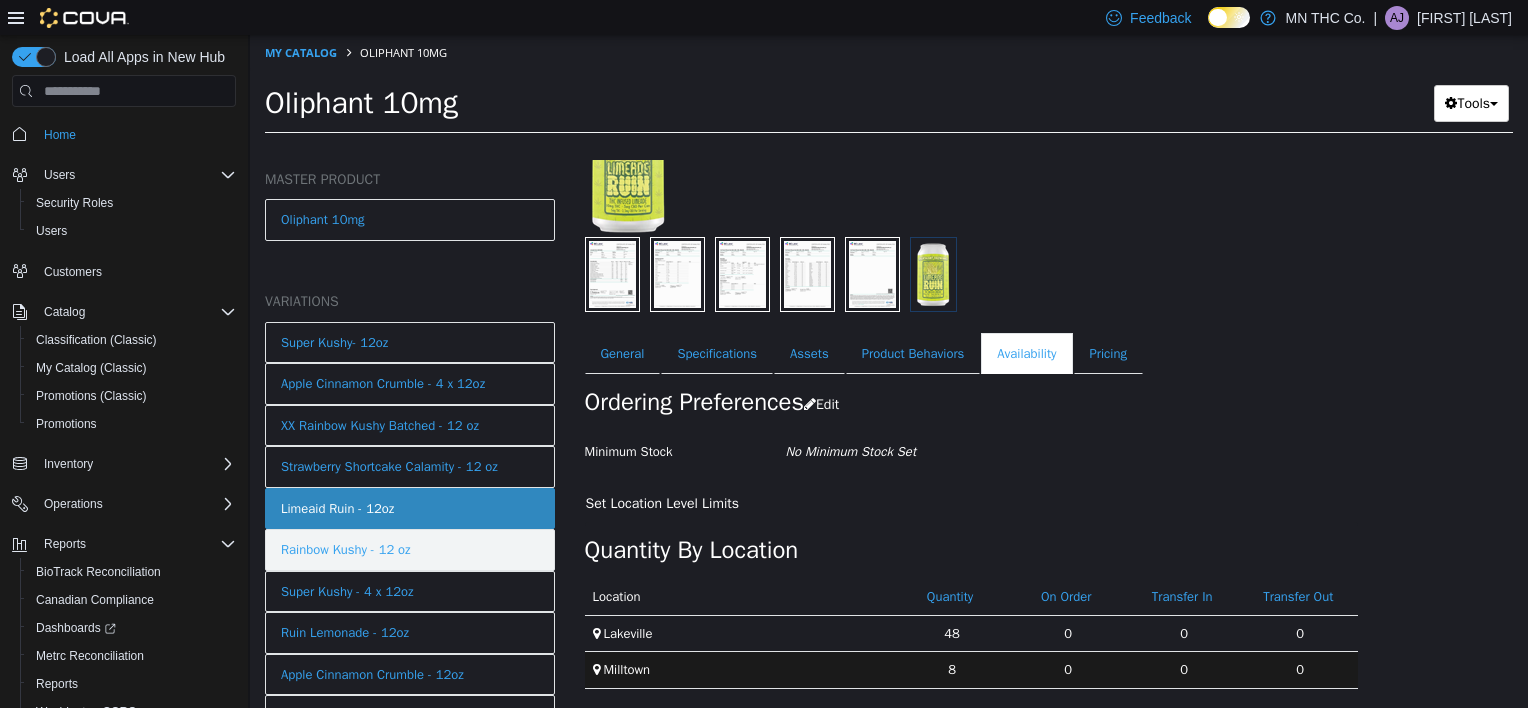 click on "Rainbow Kushy - 12 oz" at bounding box center [346, 550] 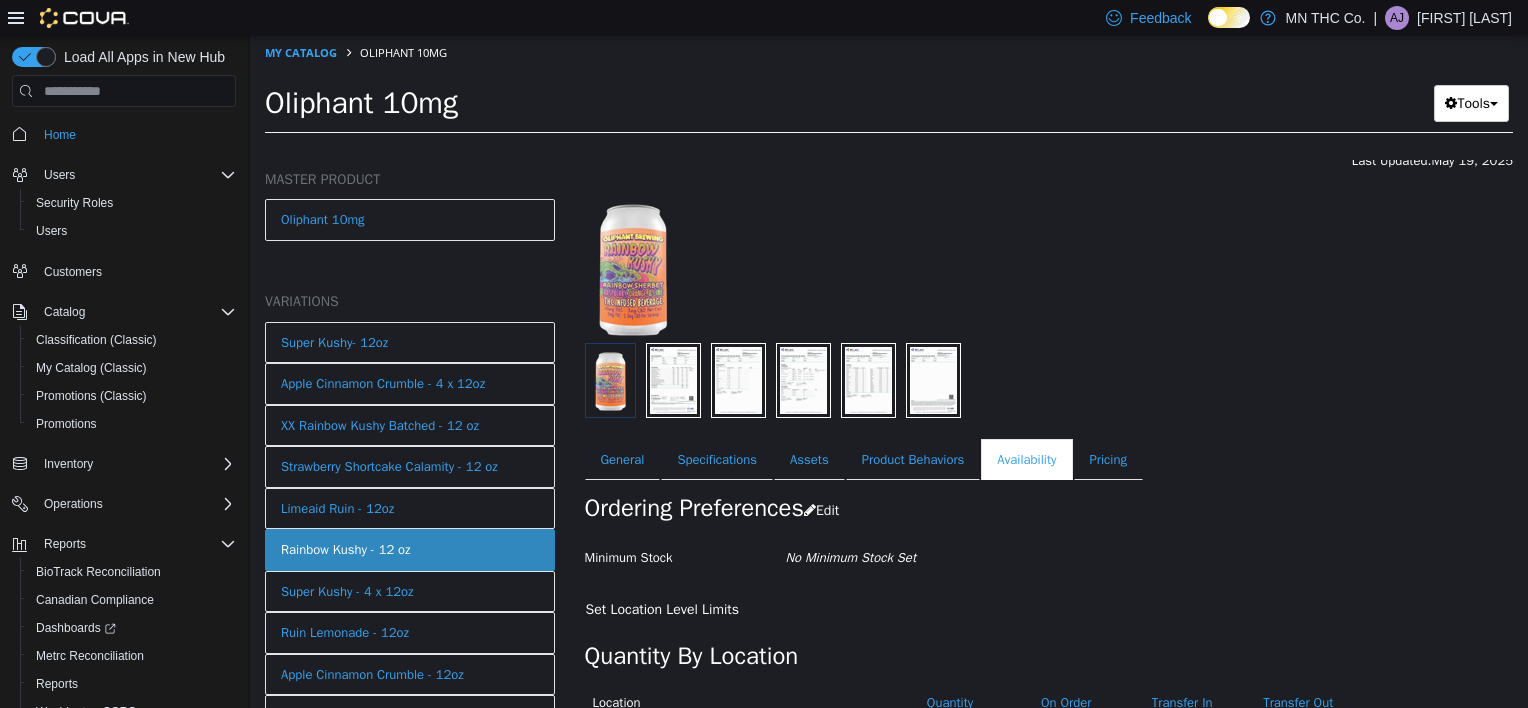 scroll, scrollTop: 190, scrollLeft: 0, axis: vertical 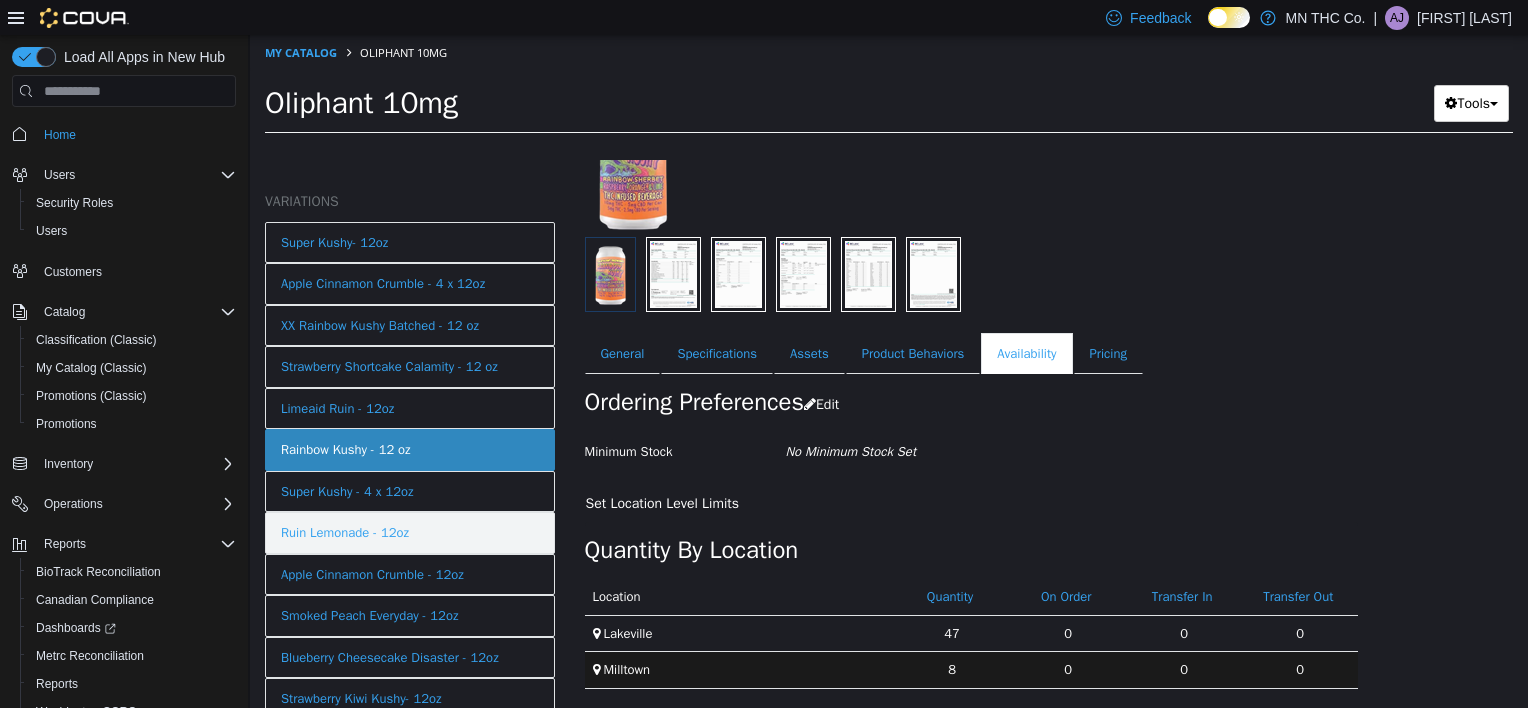 click on "Ruin Lemonade - 12oz" at bounding box center [345, 533] 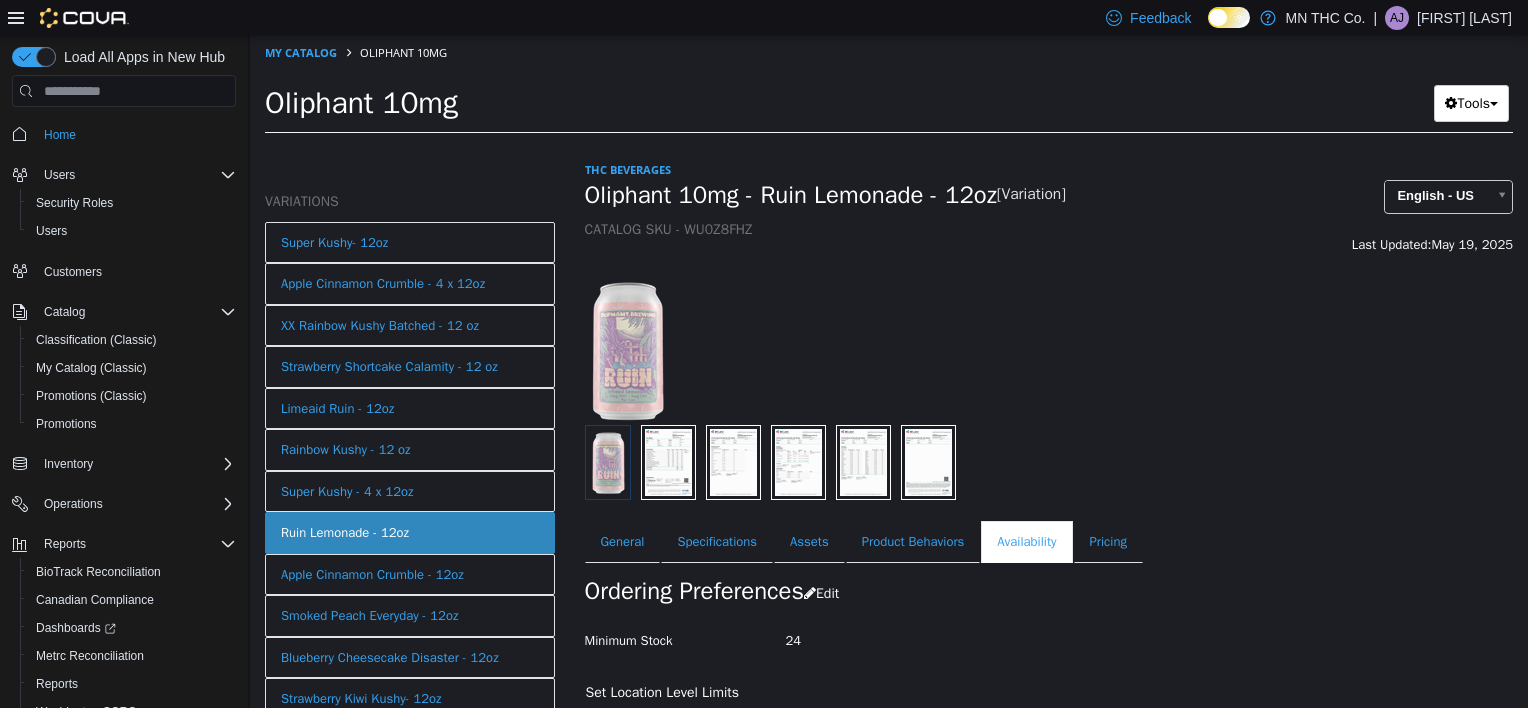 scroll, scrollTop: 190, scrollLeft: 0, axis: vertical 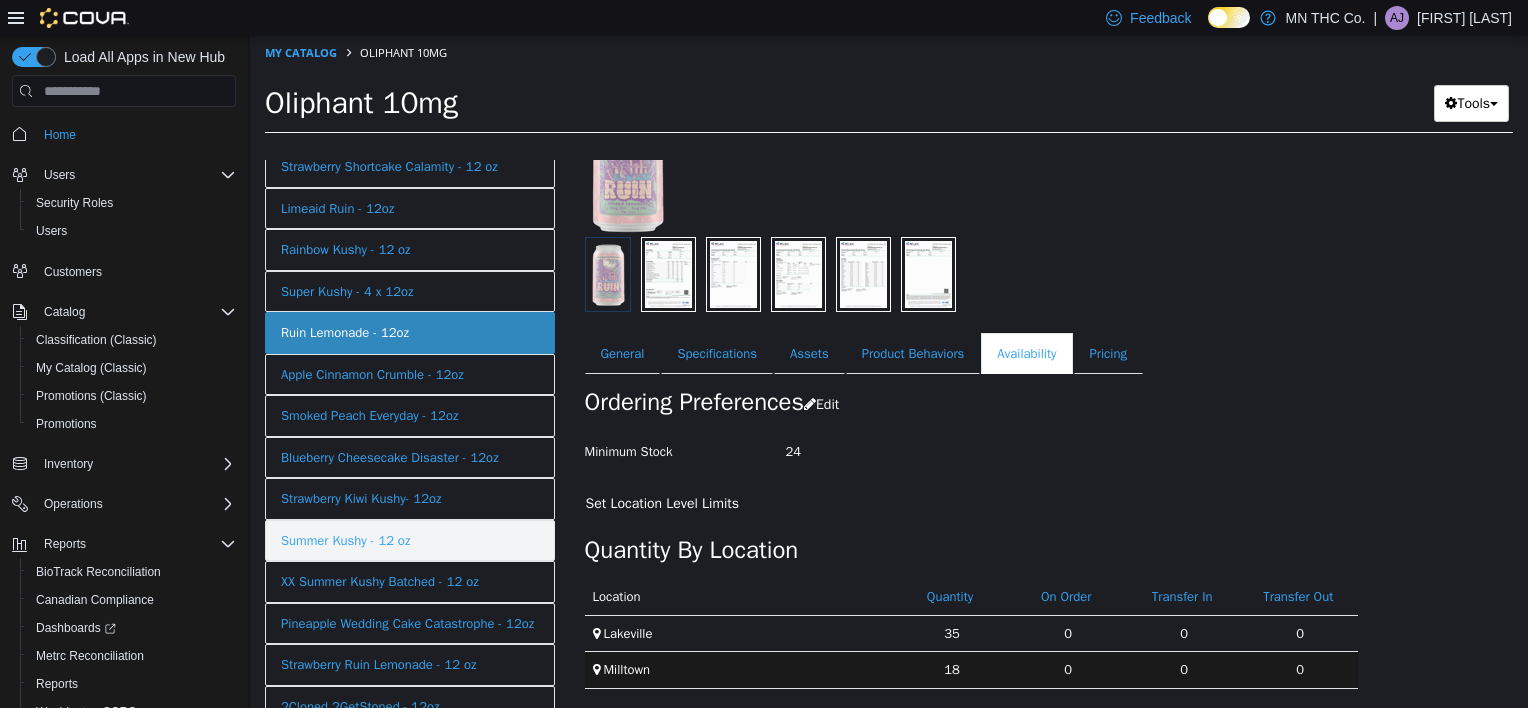 click on "Summer Kushy - 12 oz" at bounding box center [410, 541] 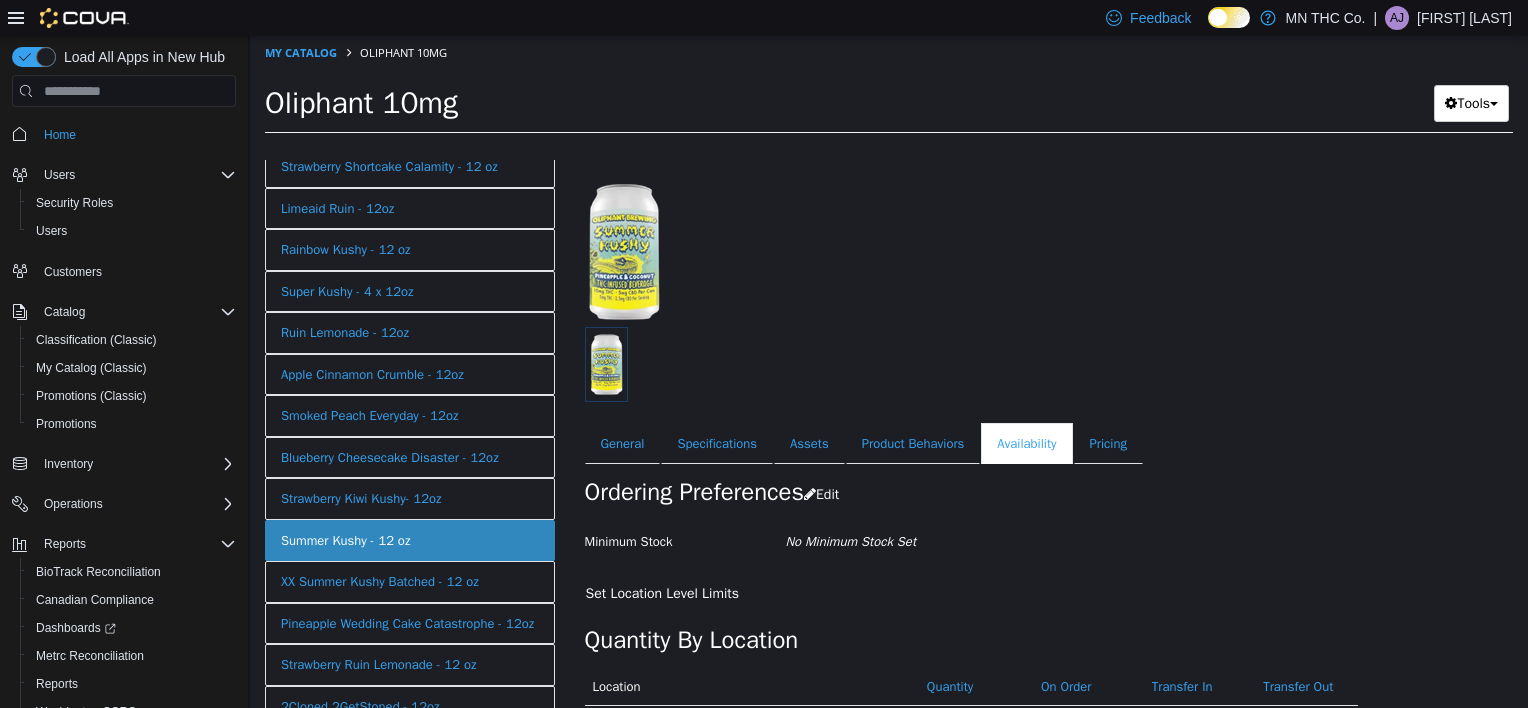 scroll, scrollTop: 190, scrollLeft: 0, axis: vertical 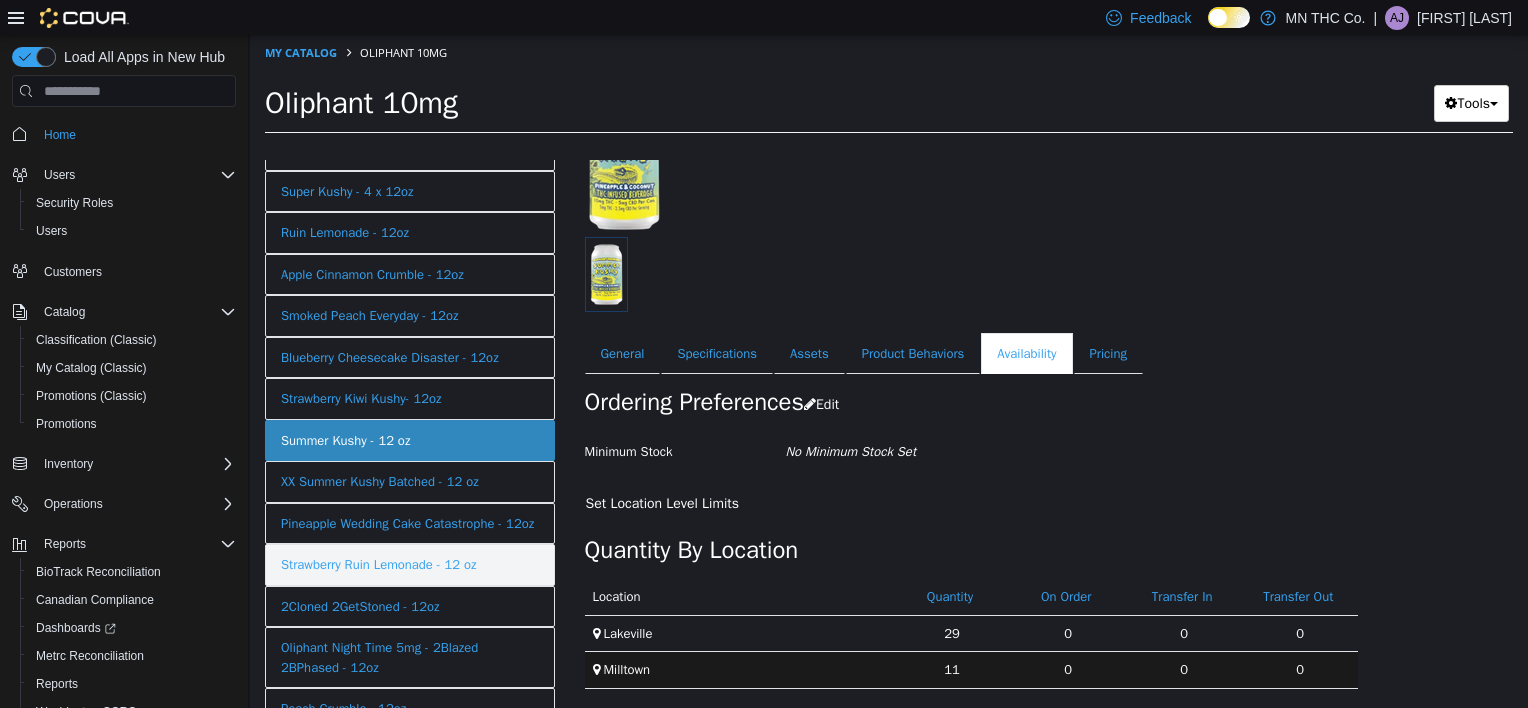 click on "Strawberry Ruin Lemonade - 12 oz" at bounding box center (379, 565) 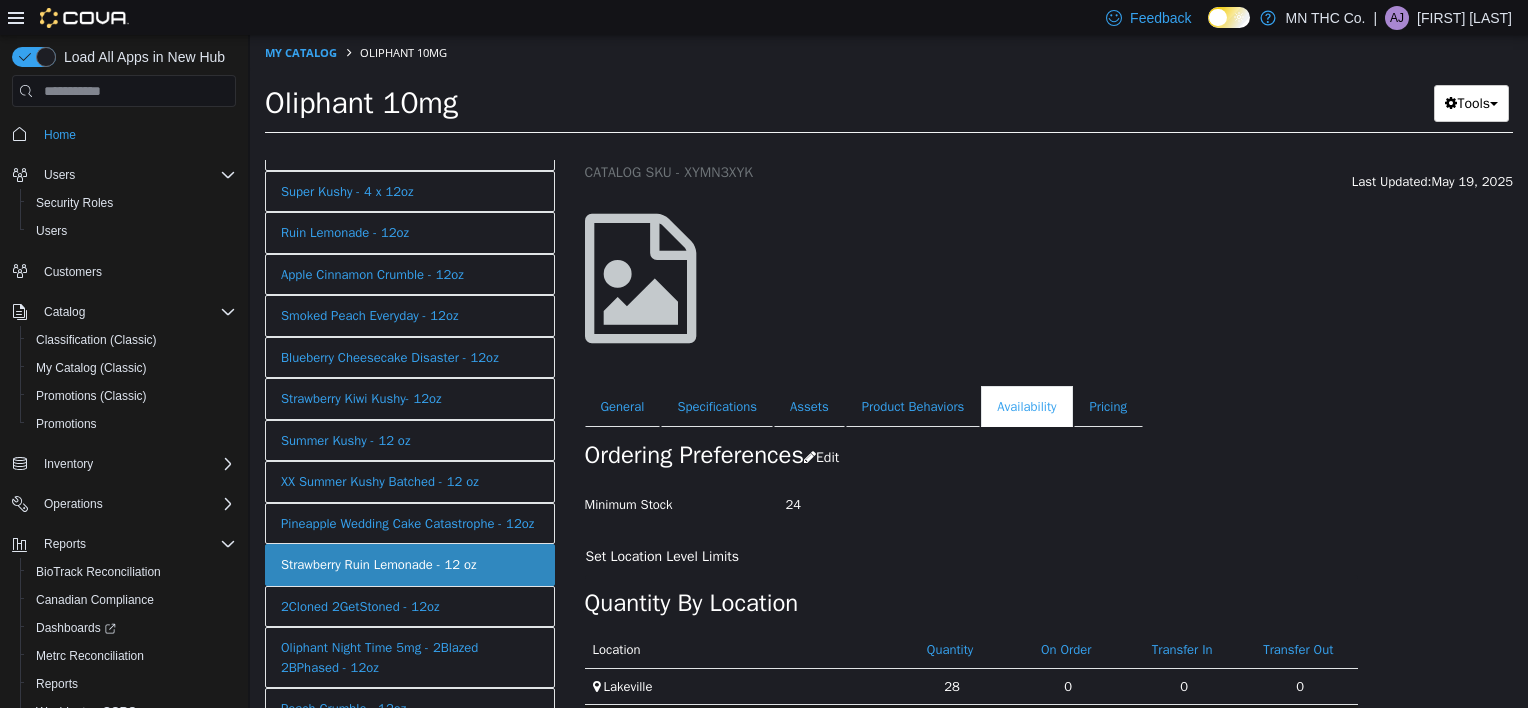 scroll, scrollTop: 116, scrollLeft: 0, axis: vertical 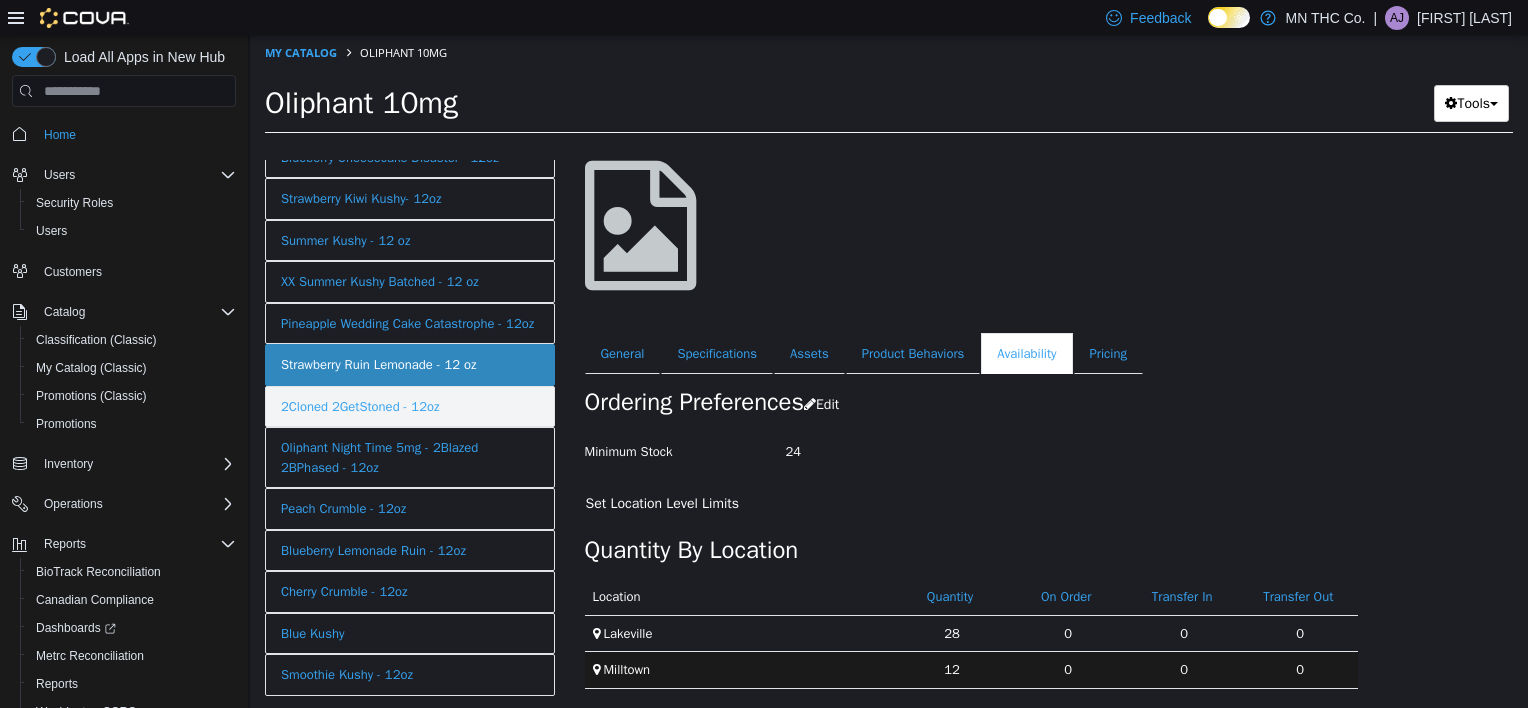 click on "2Cloned 2GetStoned - 12oz" at bounding box center [360, 407] 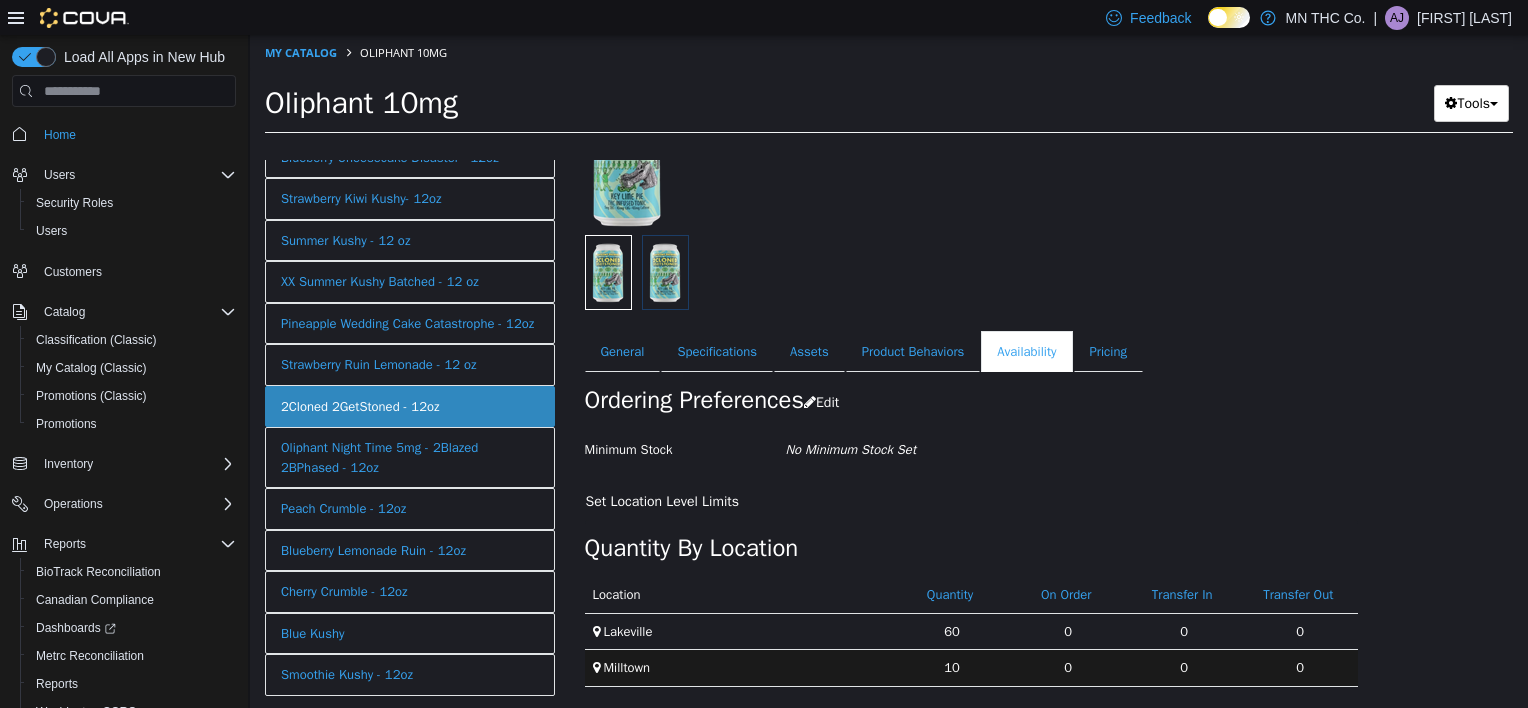 scroll, scrollTop: 190, scrollLeft: 0, axis: vertical 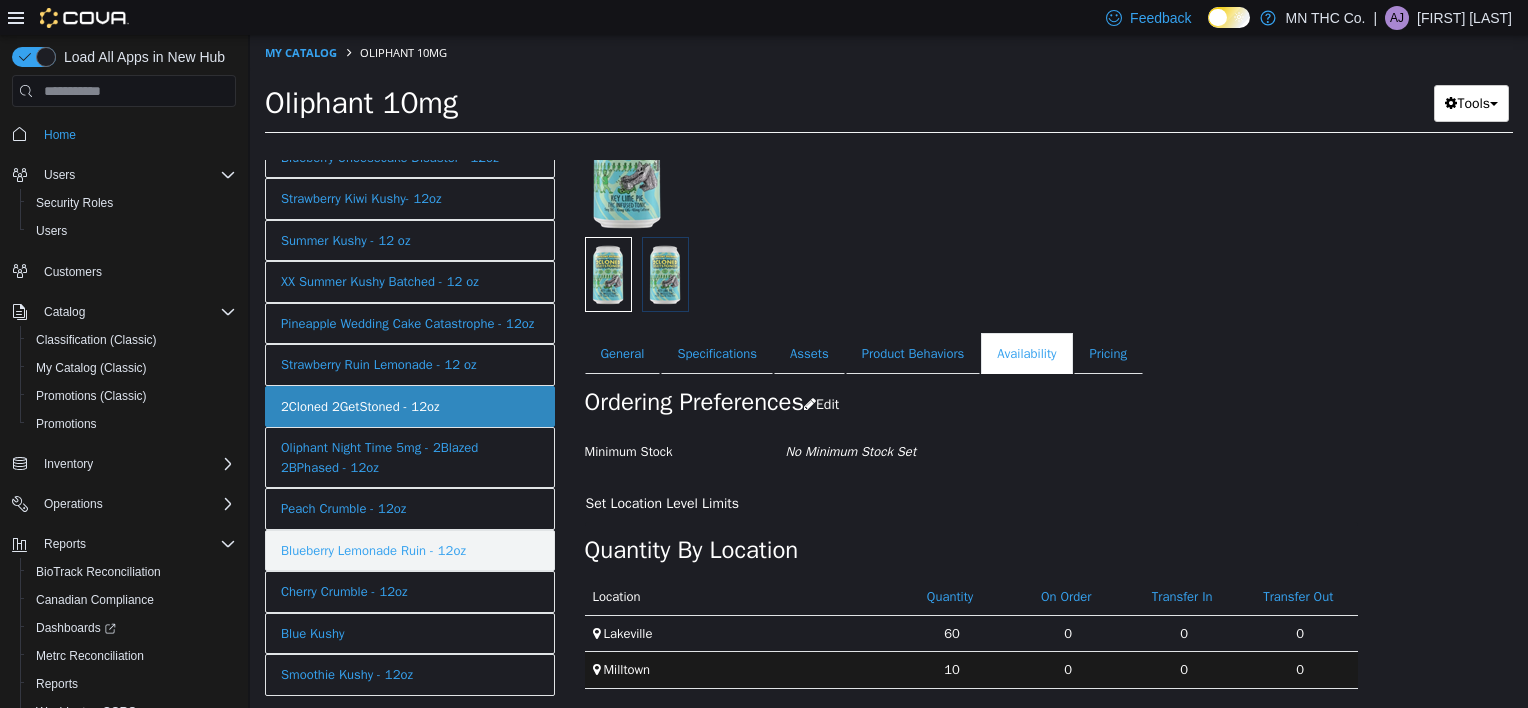 click on "Blueberry Lemonade Ruin - 12oz" at bounding box center [373, 551] 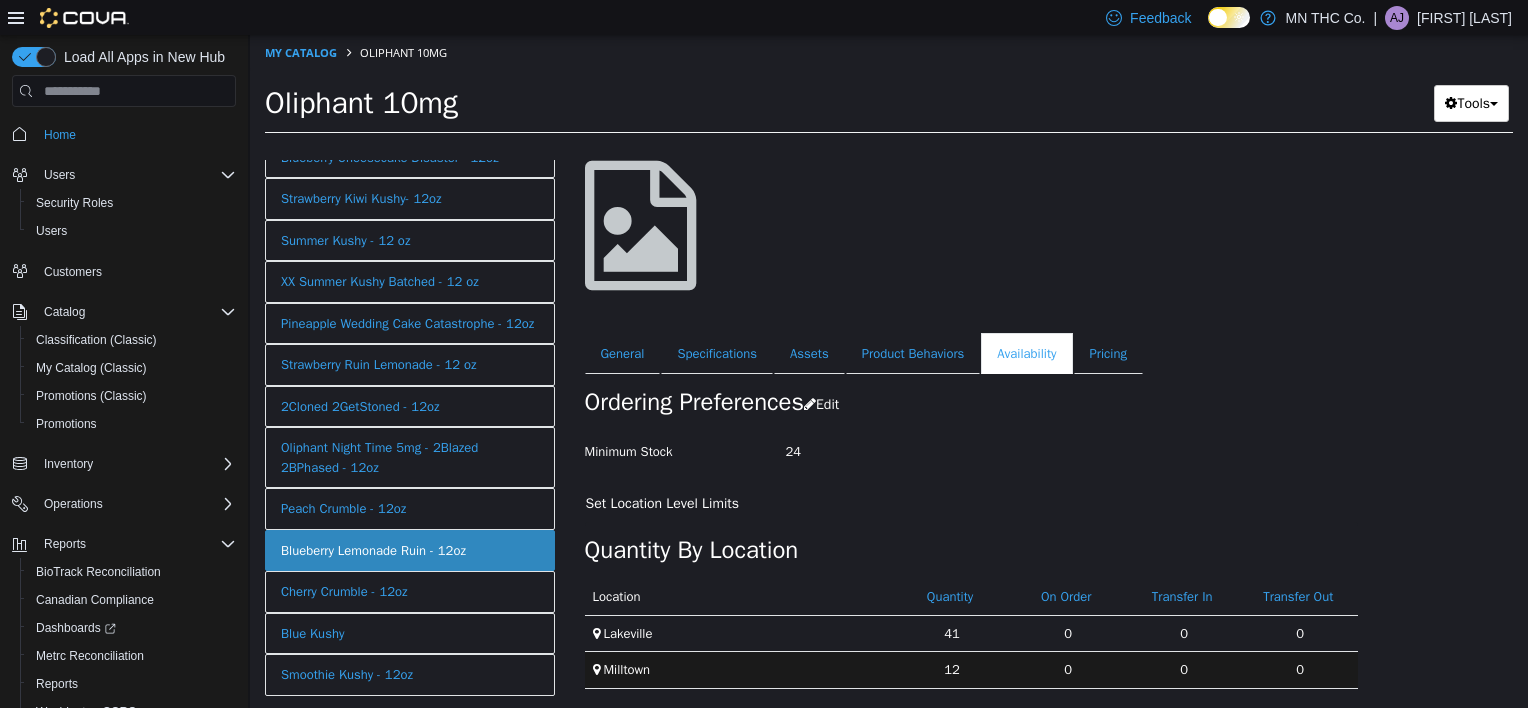 scroll, scrollTop: 116, scrollLeft: 0, axis: vertical 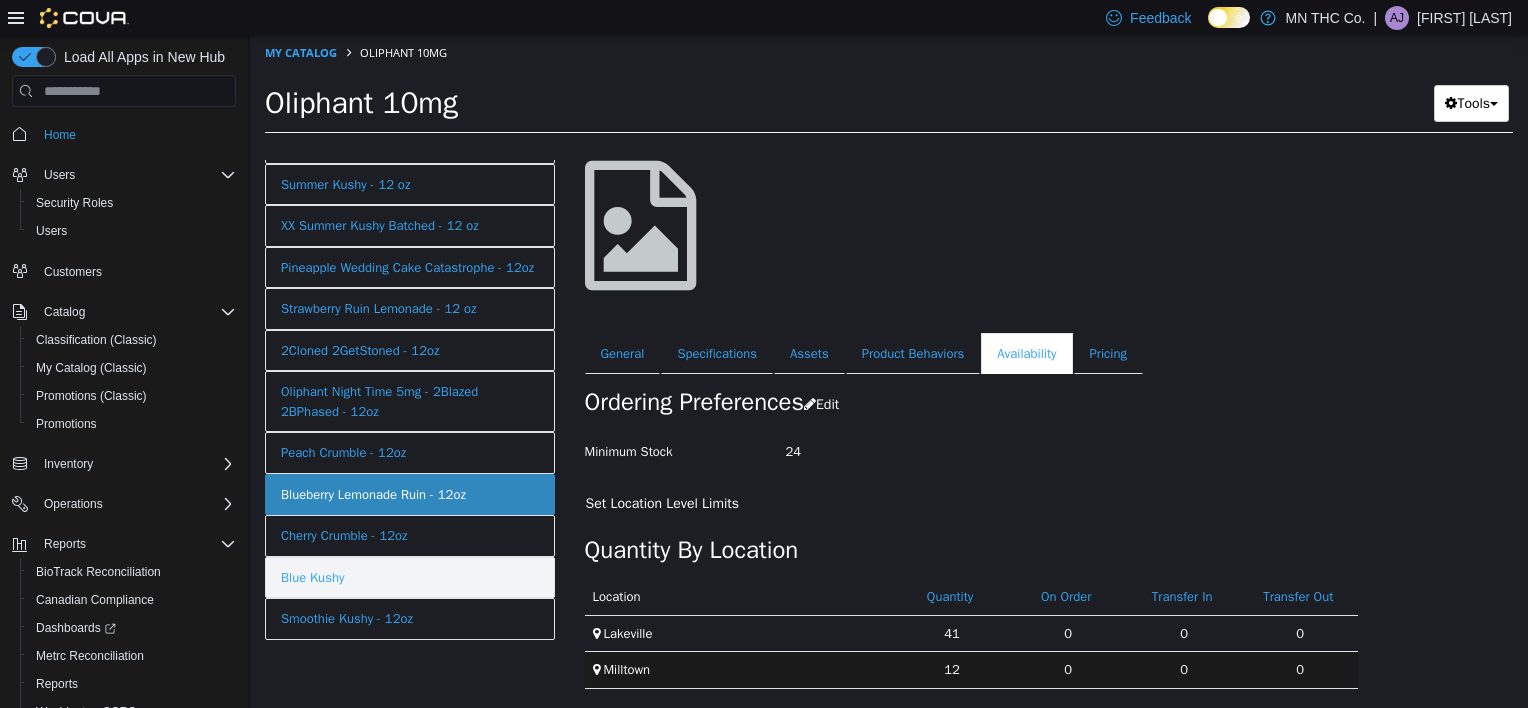 click on "Blue Kushy" at bounding box center [410, 578] 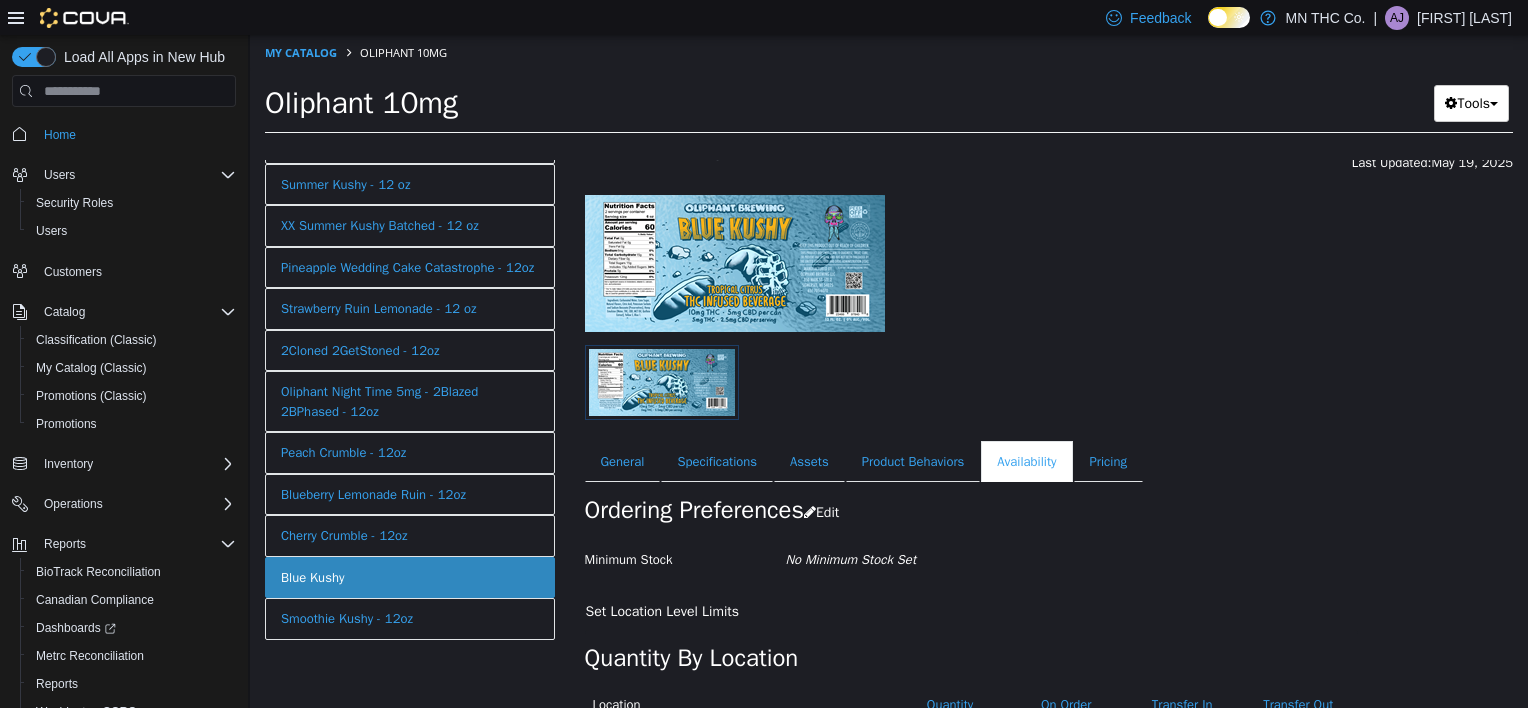 scroll, scrollTop: 190, scrollLeft: 0, axis: vertical 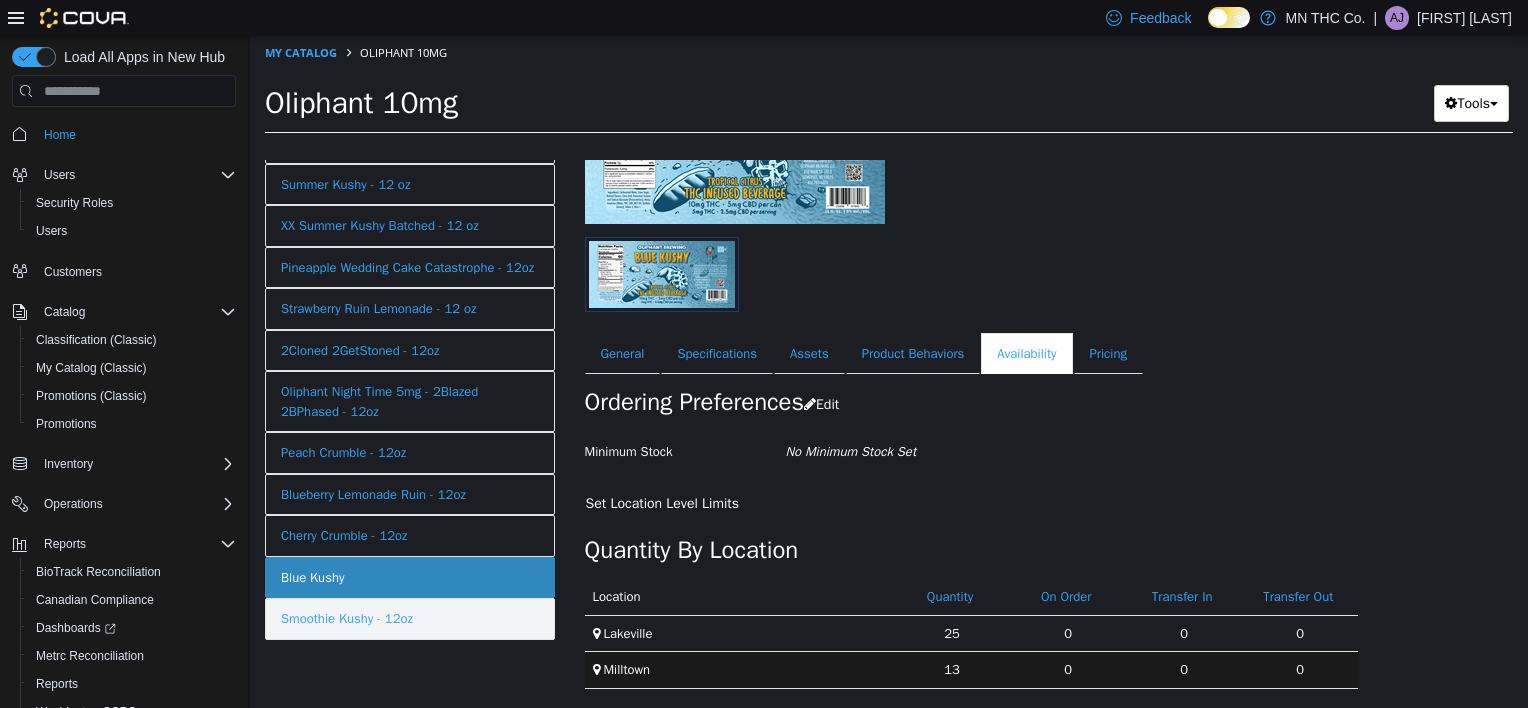 click on "Smoothie Kushy - 12oz" at bounding box center [347, 619] 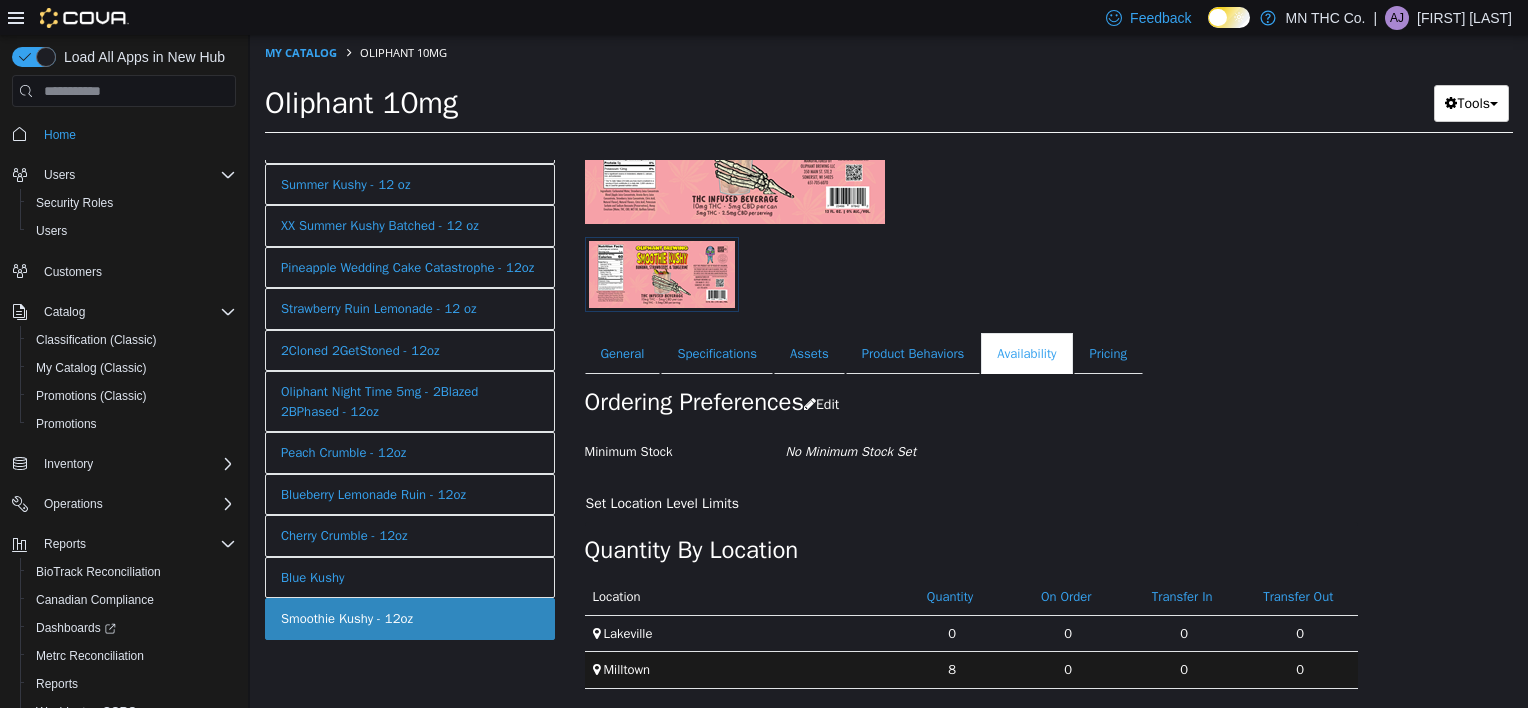 scroll, scrollTop: 0, scrollLeft: 0, axis: both 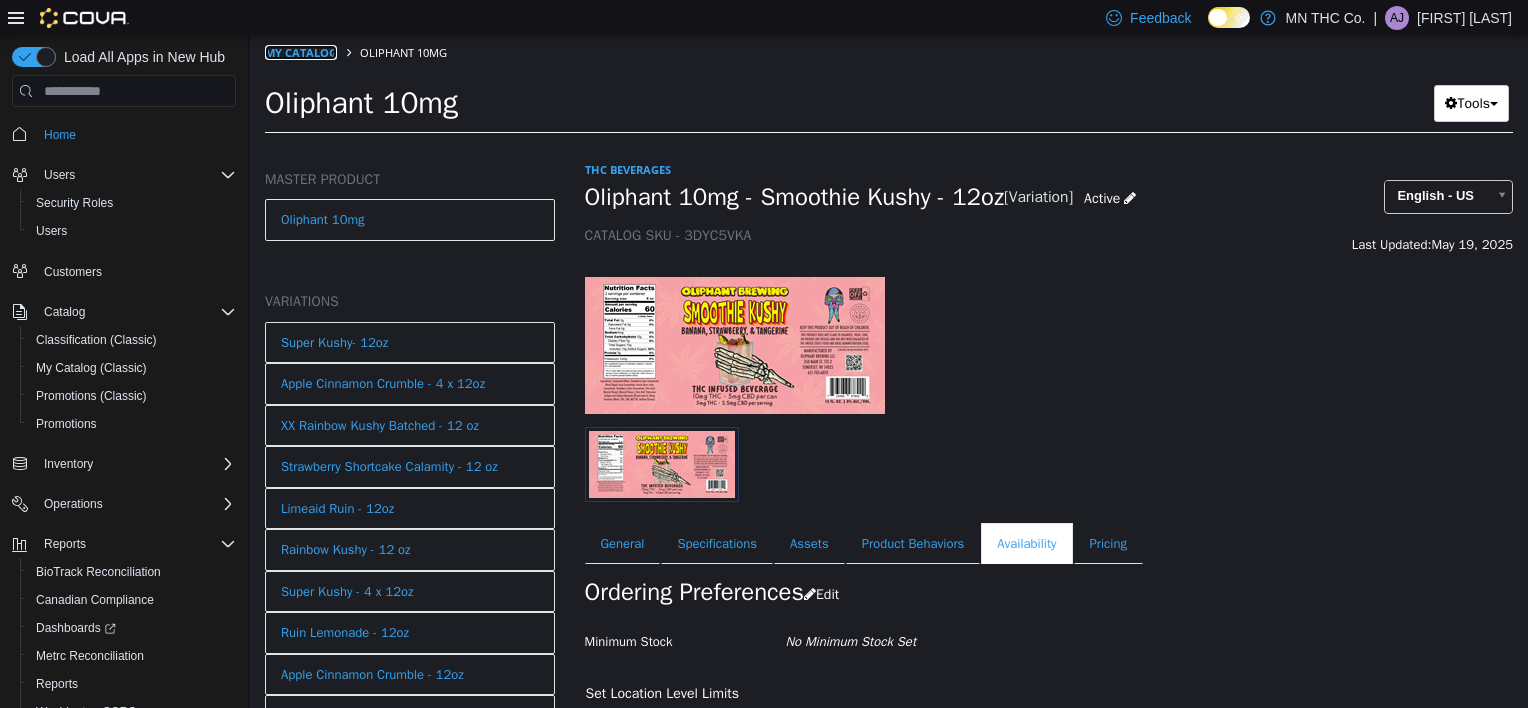 click on "My Catalog" at bounding box center [301, 52] 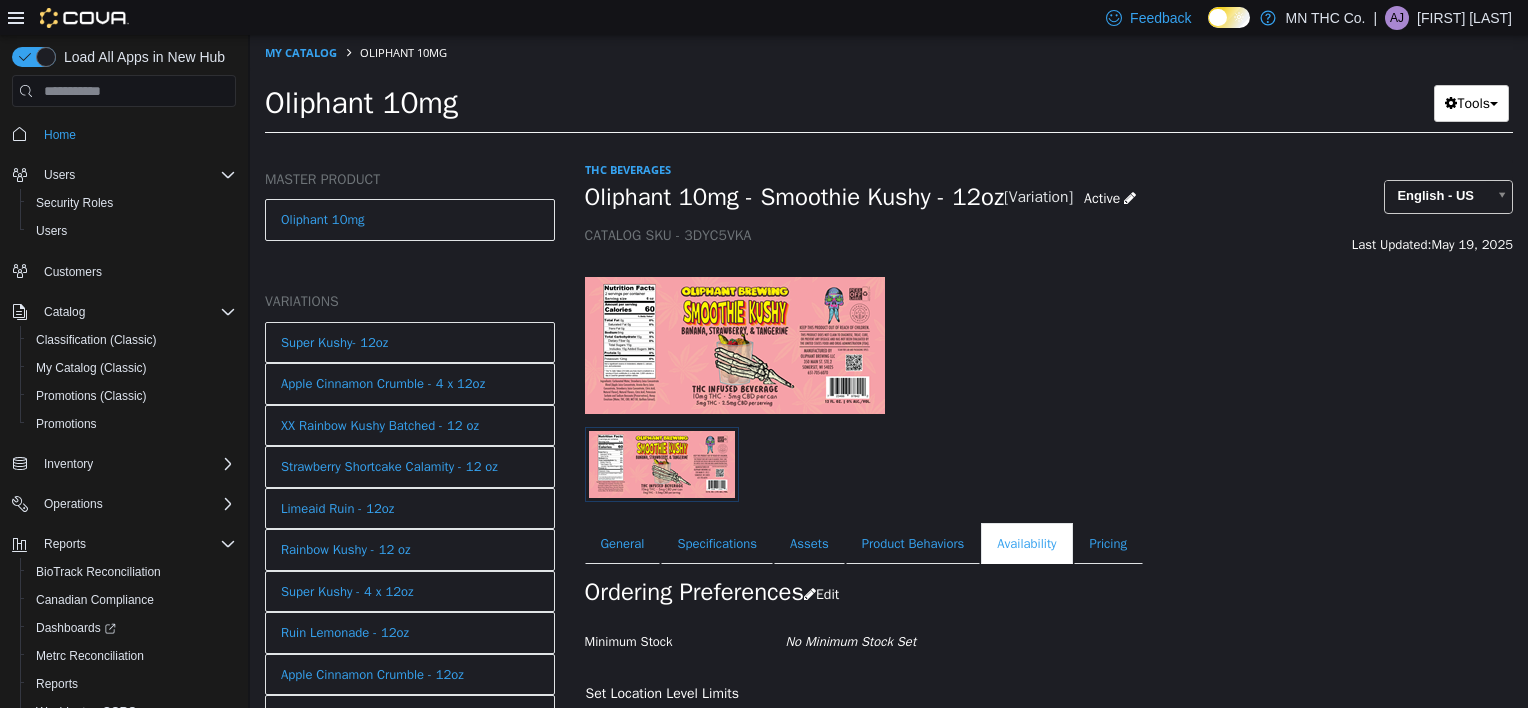 select on "**********" 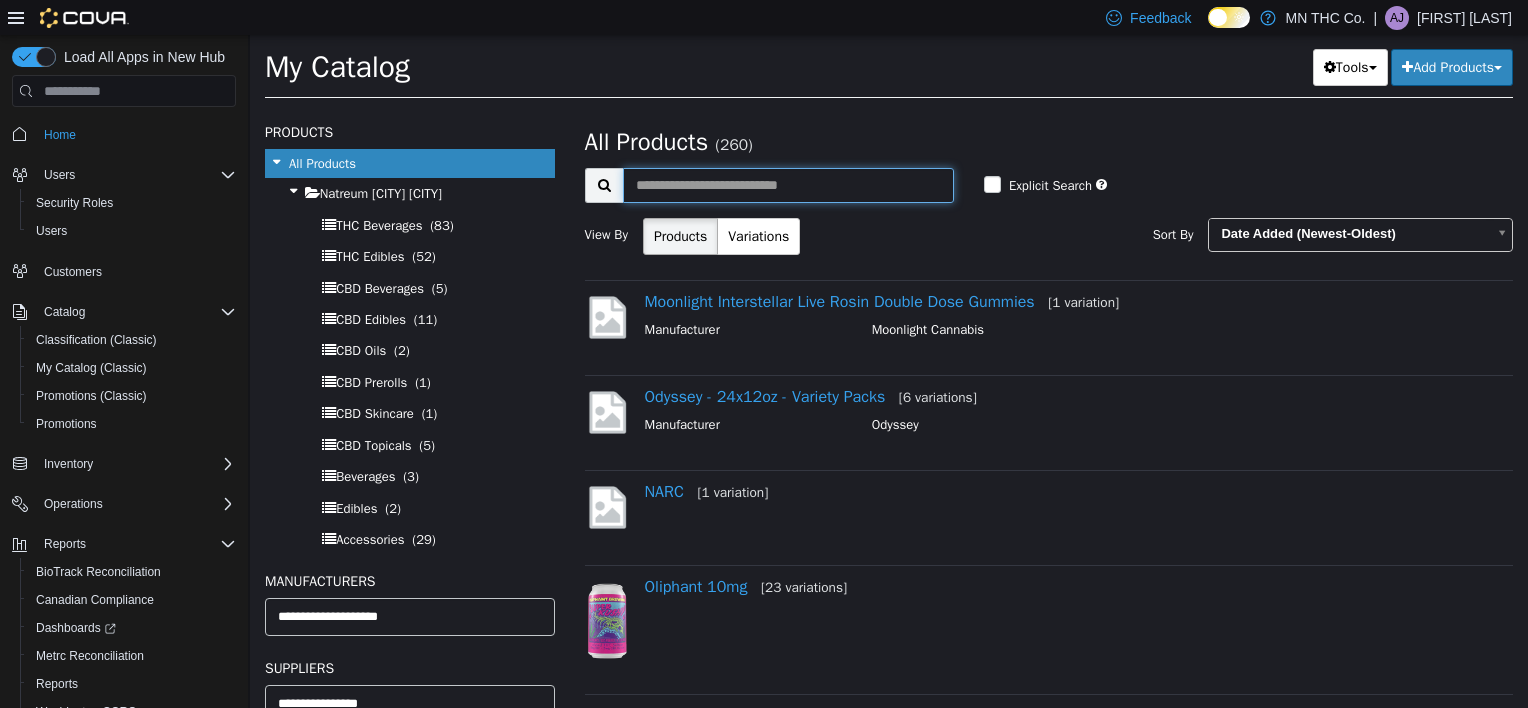 click at bounding box center (788, 185) 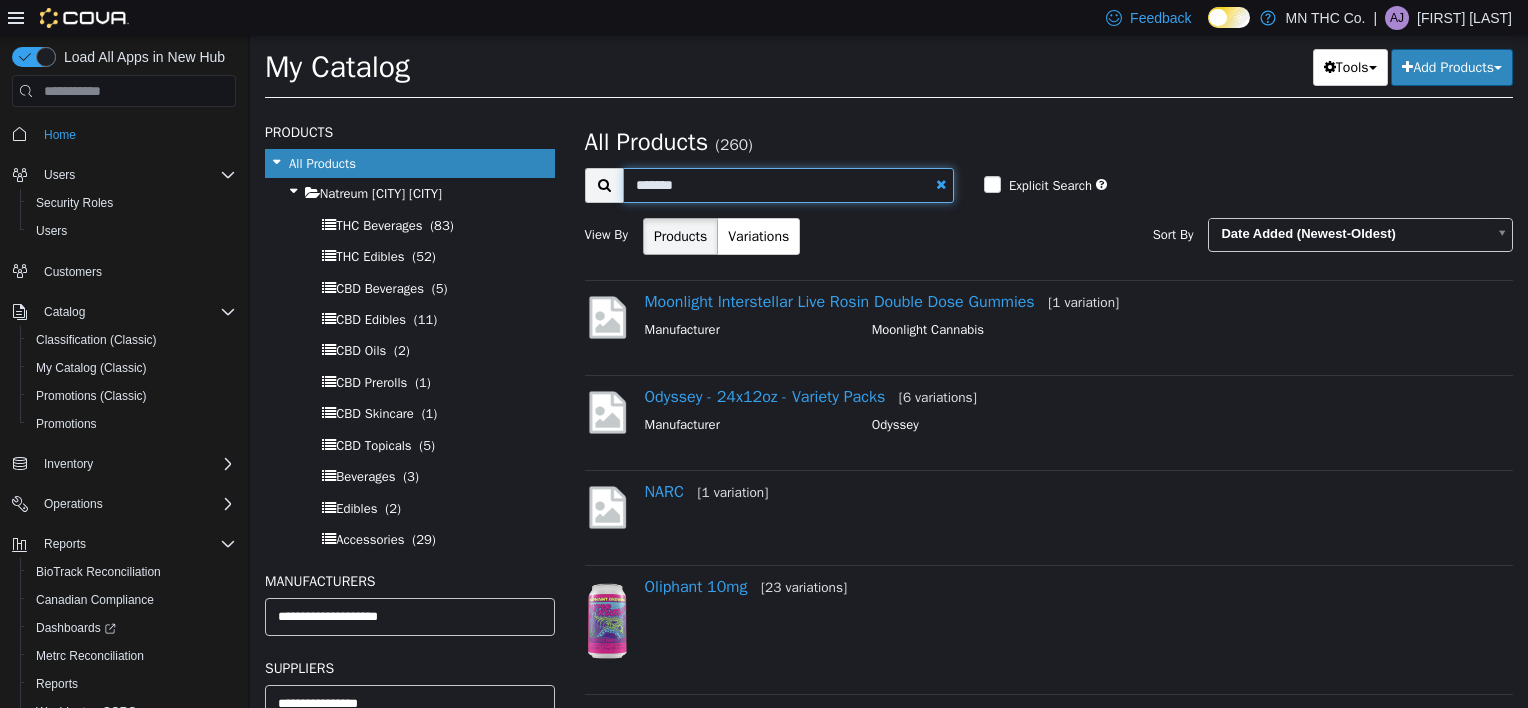 type on "*******" 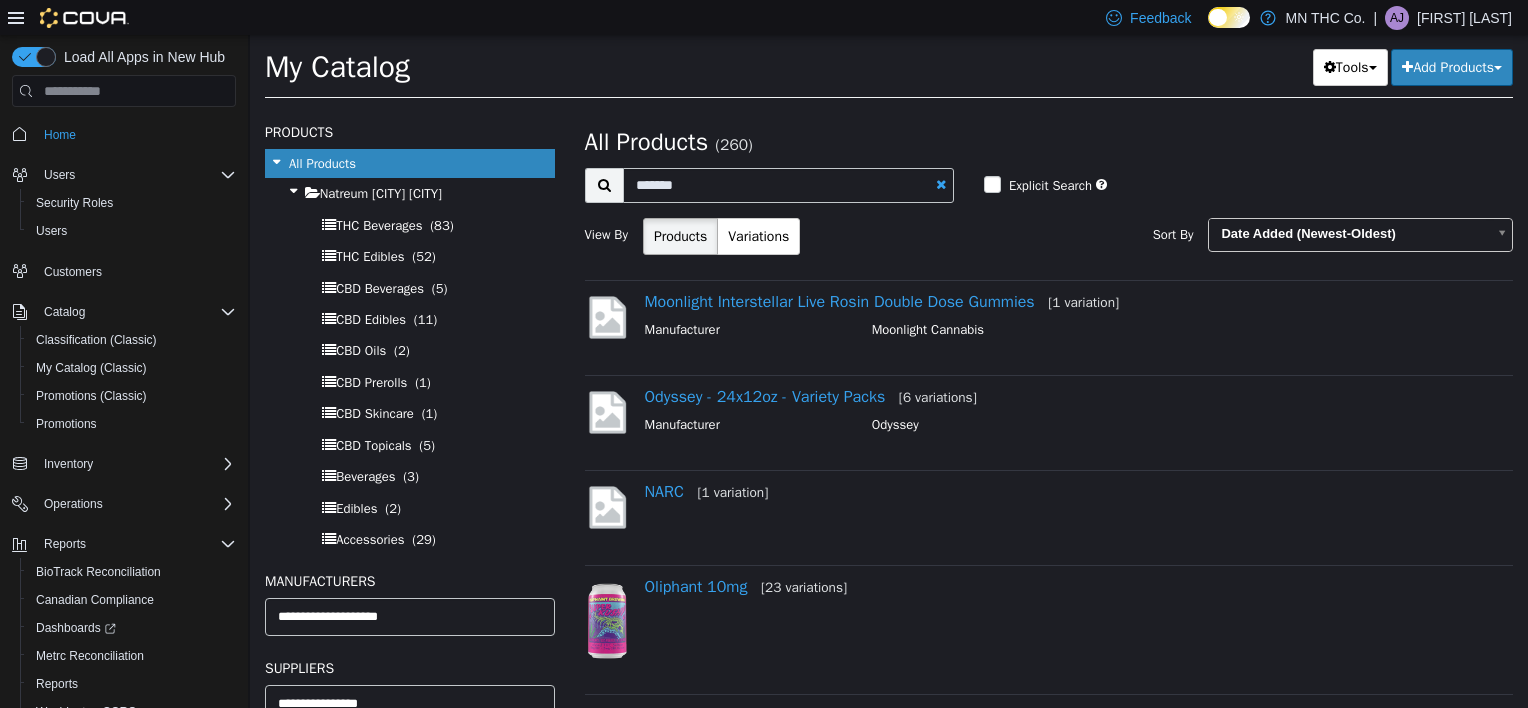 select on "**********" 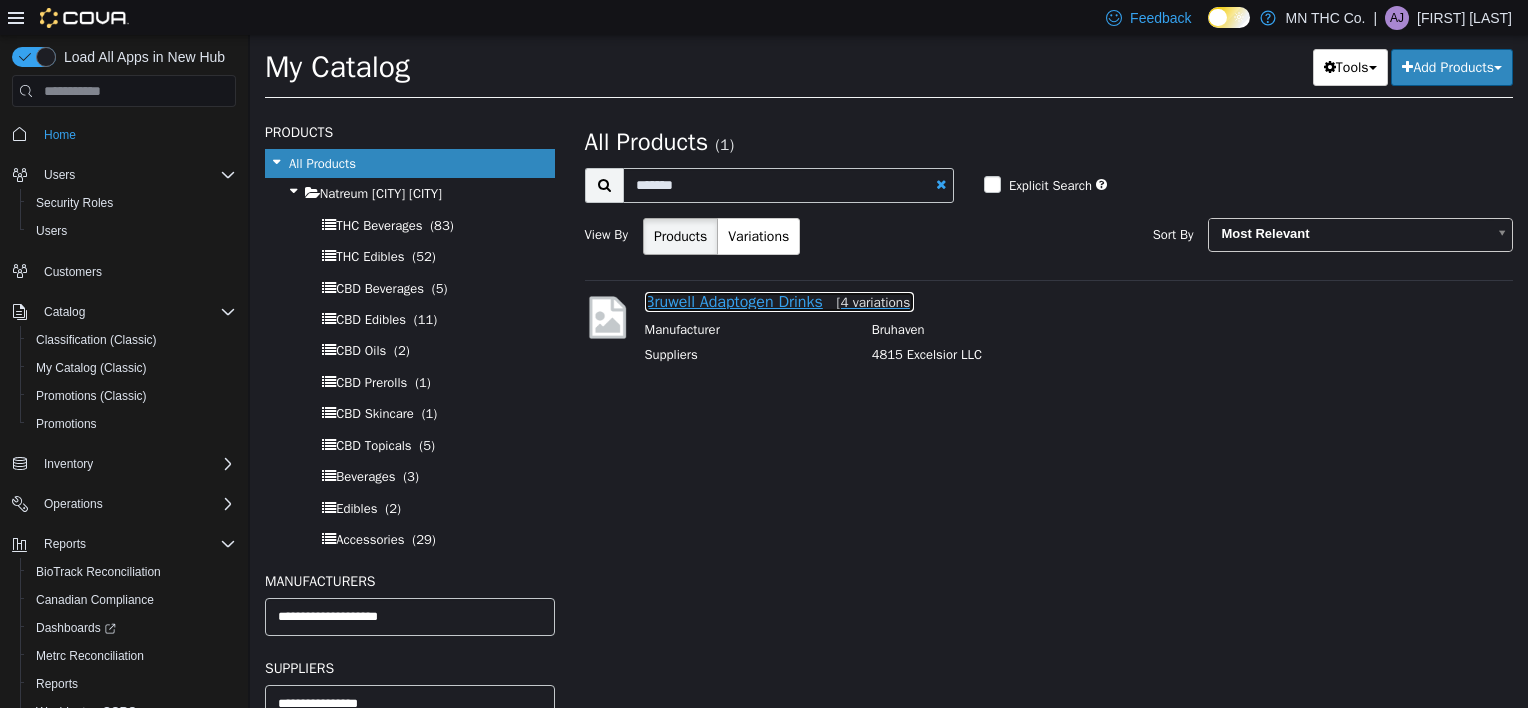 click on "Bruwell Adaptogen Drinks
[4 variations]" at bounding box center [780, 302] 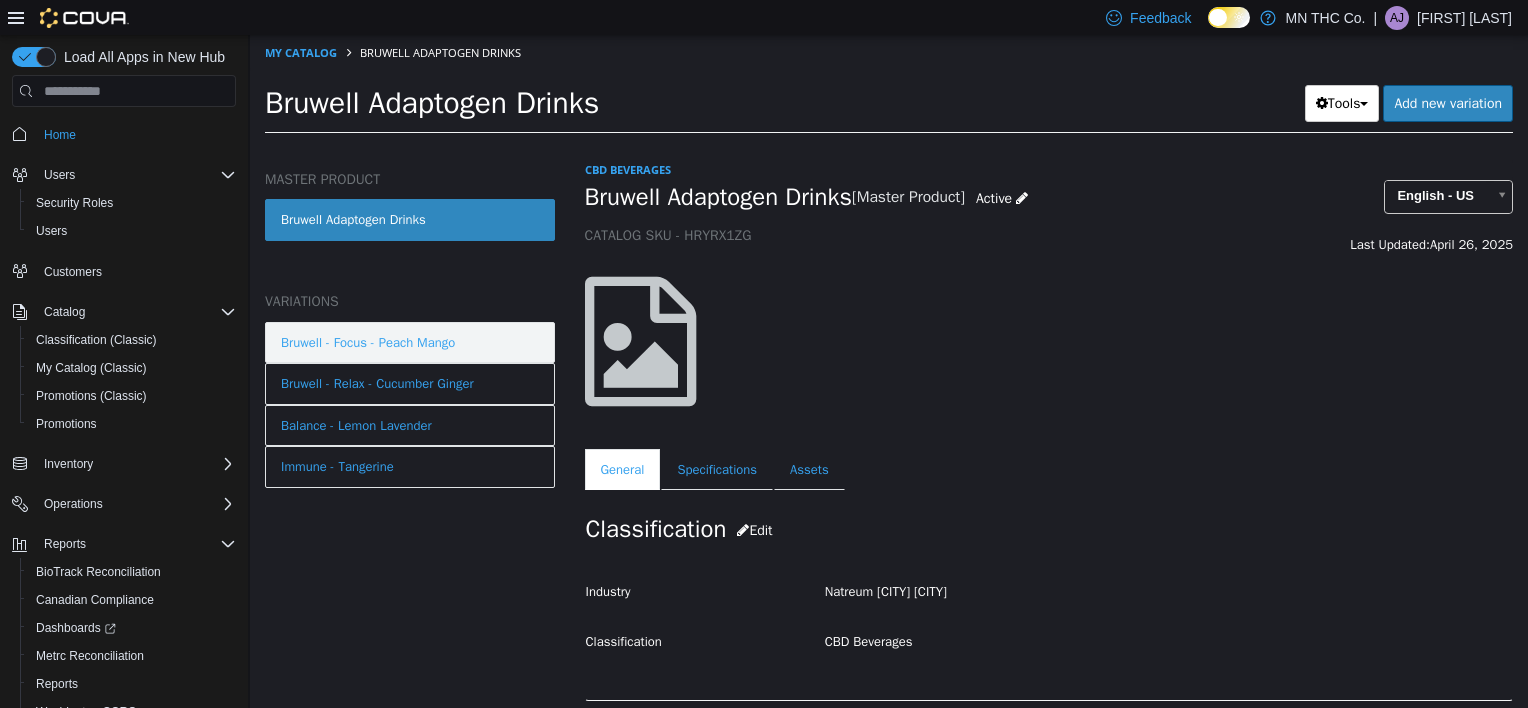 click on "Bruwell - Focus - Peach Mango" at bounding box center (410, 343) 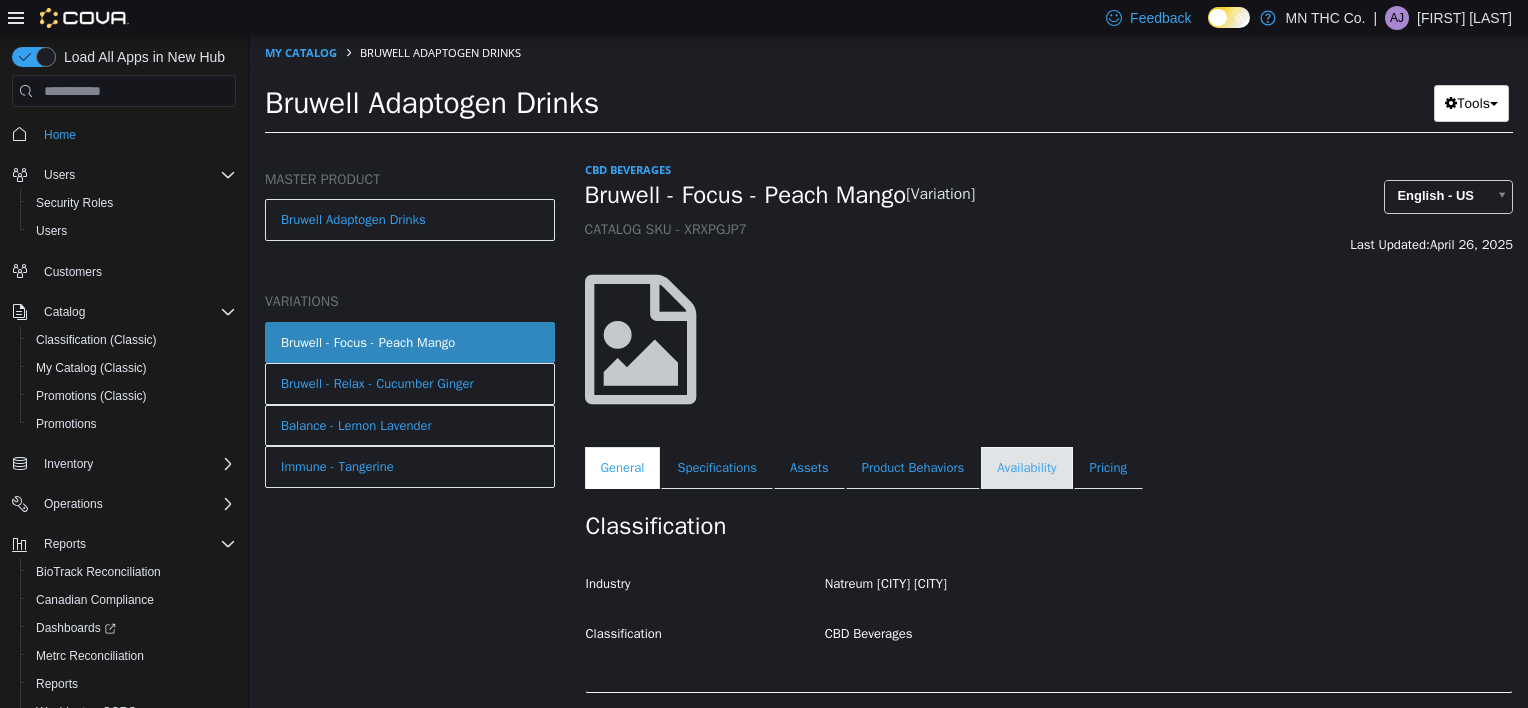 click on "Availability" at bounding box center (1026, 468) 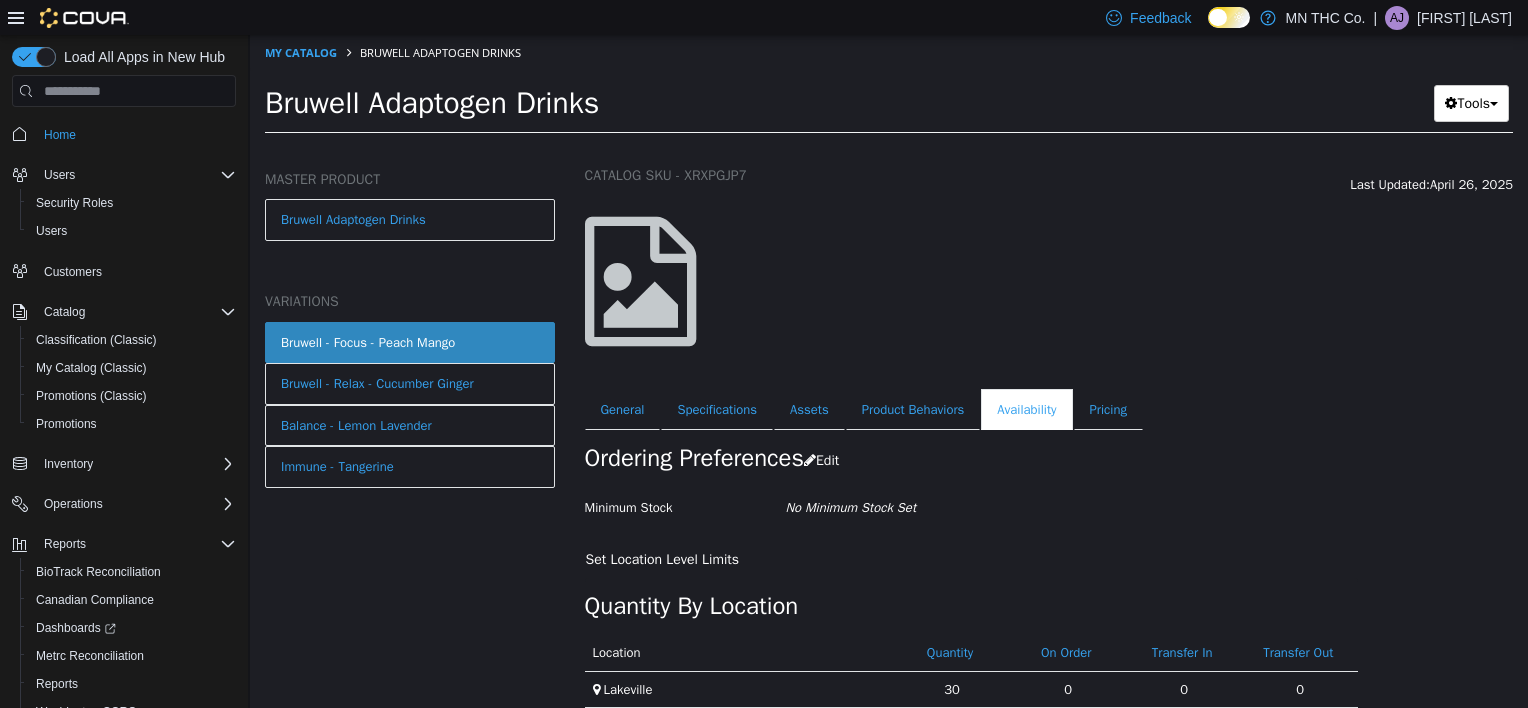 scroll, scrollTop: 116, scrollLeft: 0, axis: vertical 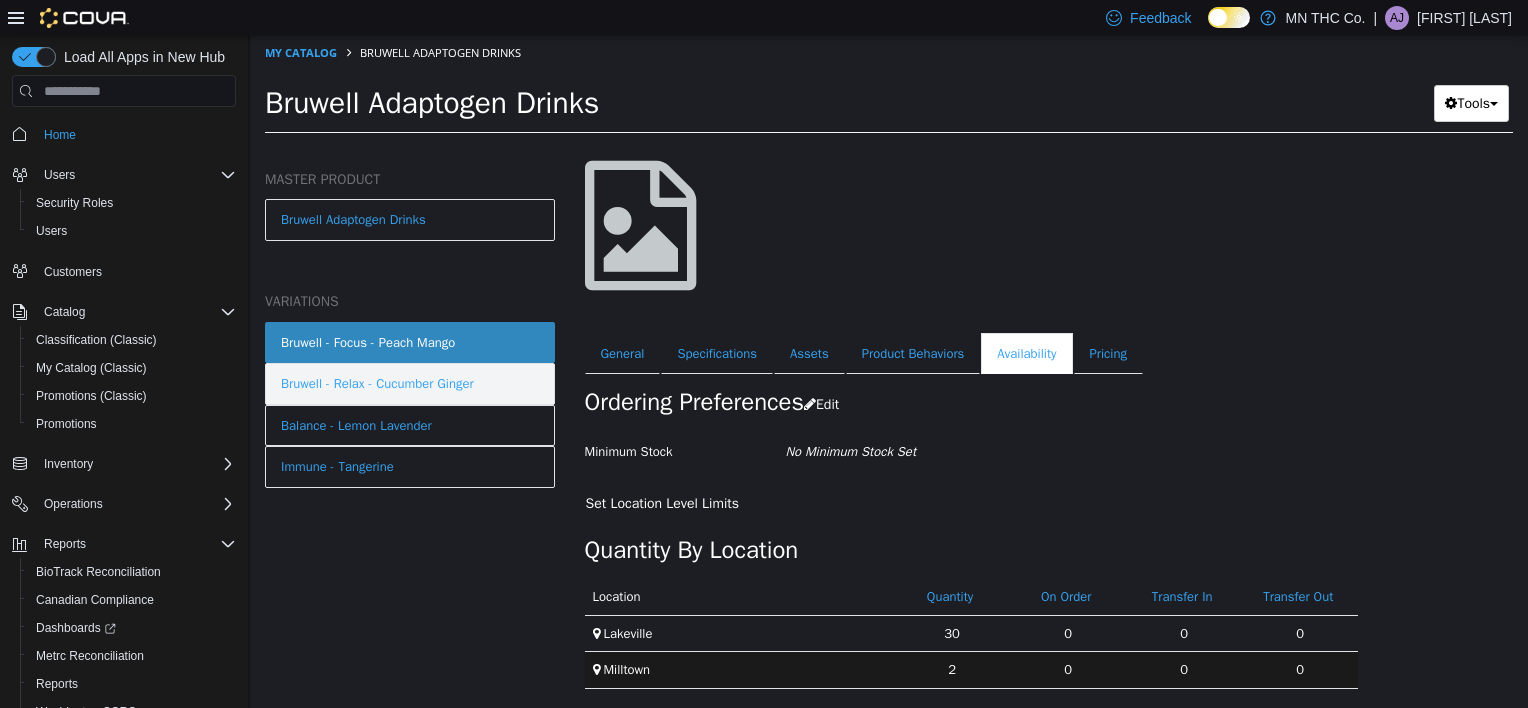 click on "Bruwell - Relax - Cucumber Ginger" at bounding box center [377, 384] 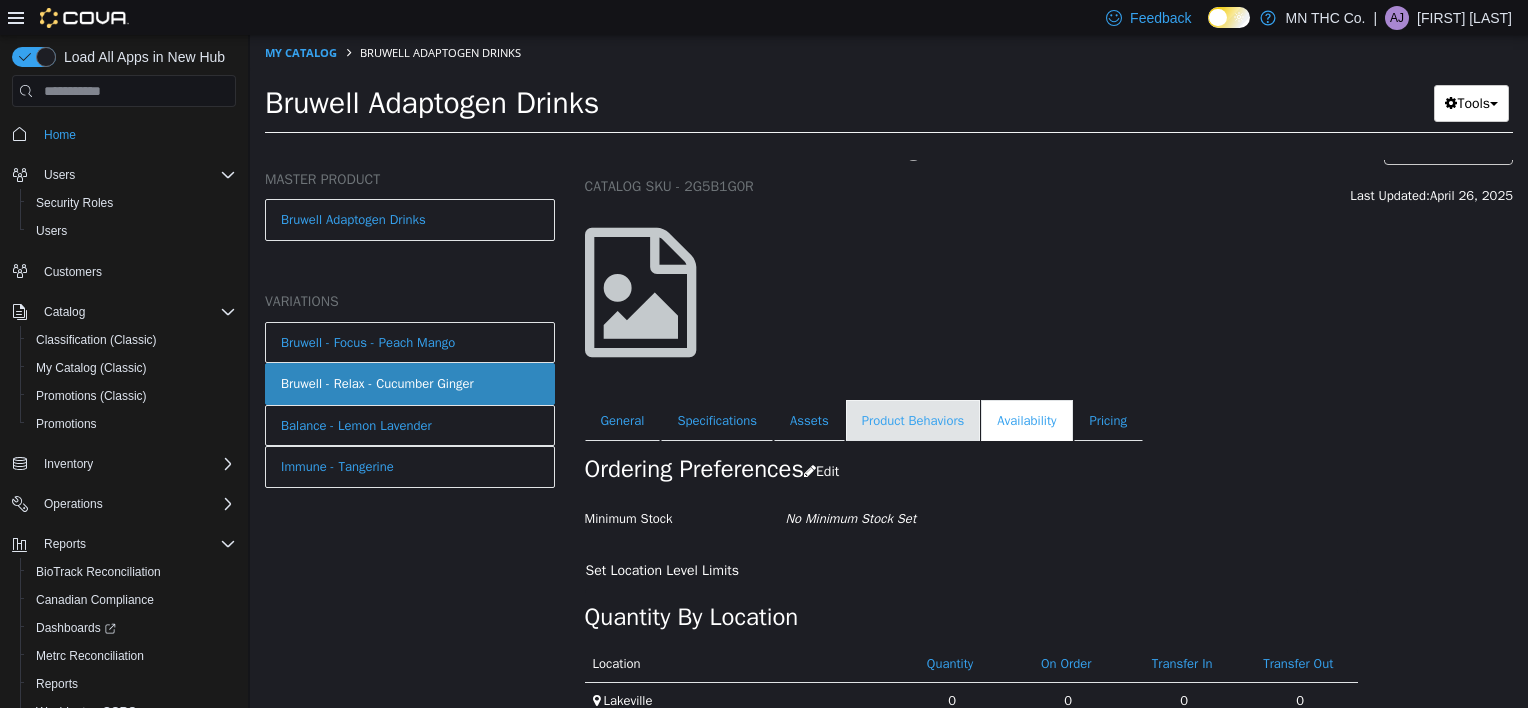 scroll, scrollTop: 116, scrollLeft: 0, axis: vertical 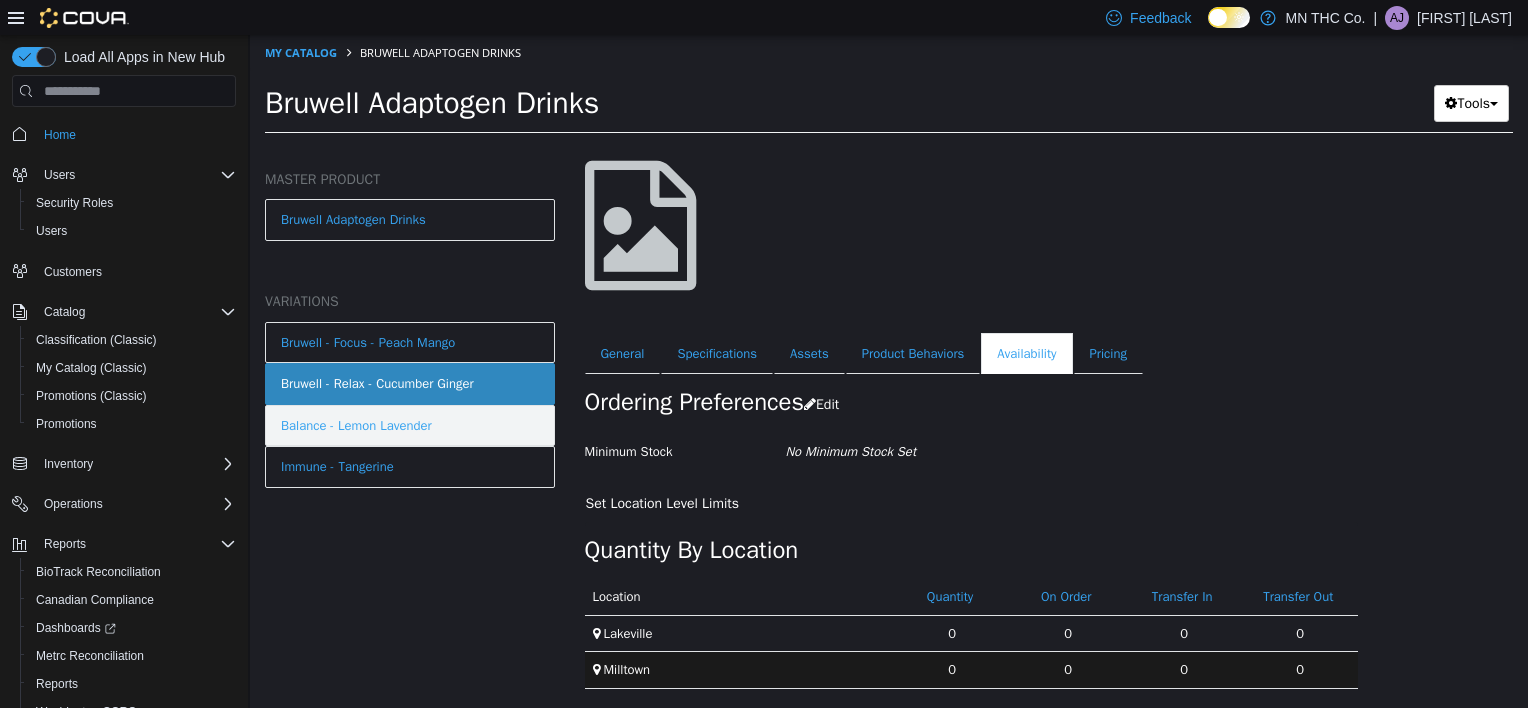 click on "Balance - Lemon Lavender" at bounding box center (356, 426) 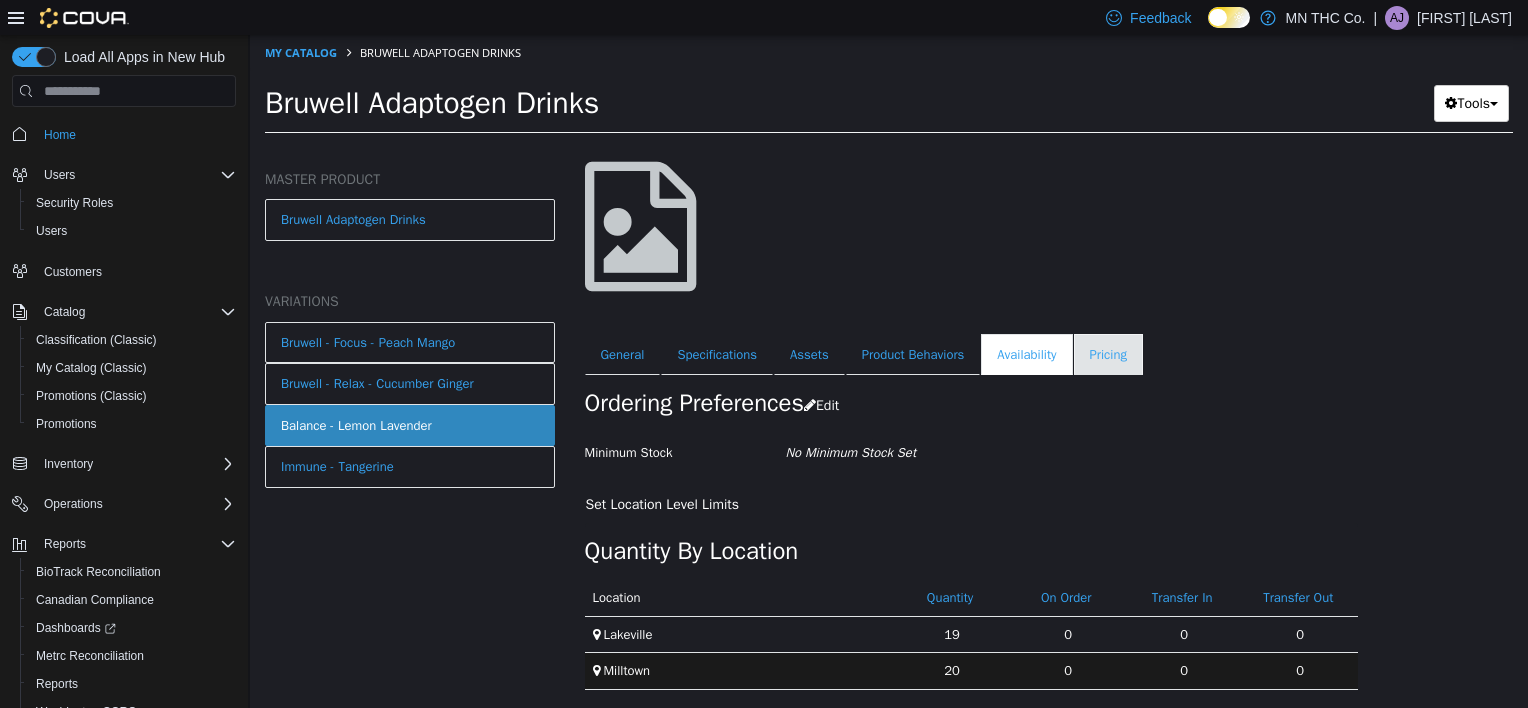 scroll, scrollTop: 116, scrollLeft: 0, axis: vertical 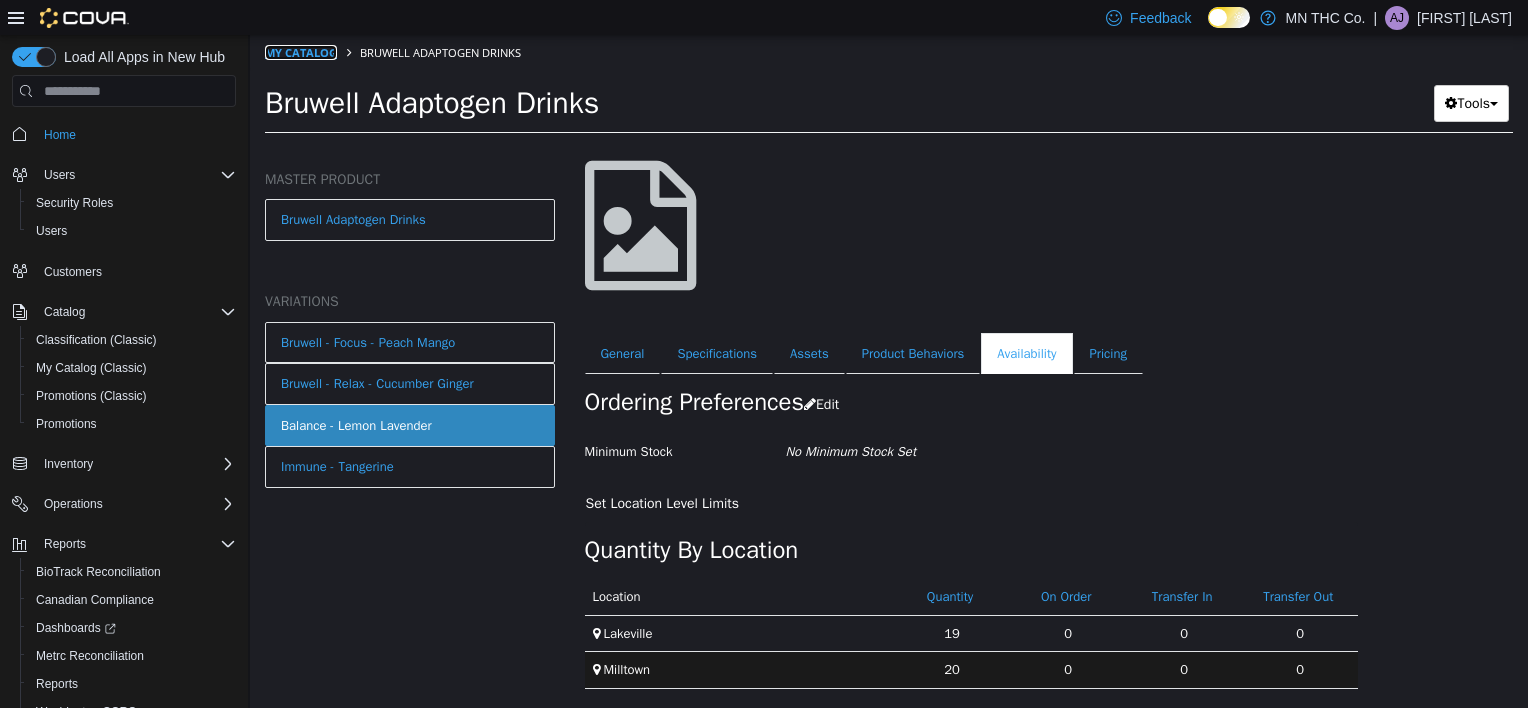 click on "My Catalog" at bounding box center [301, 52] 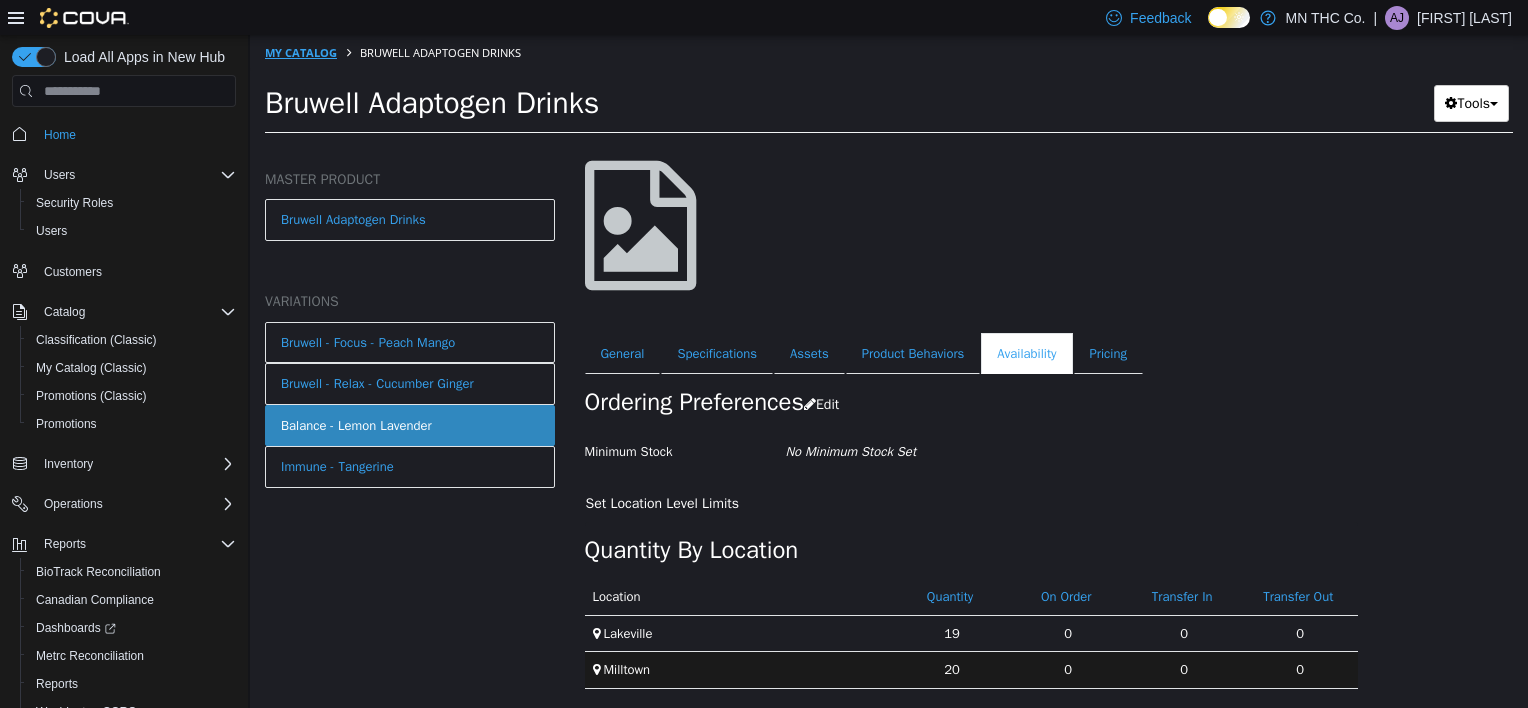 select on "**********" 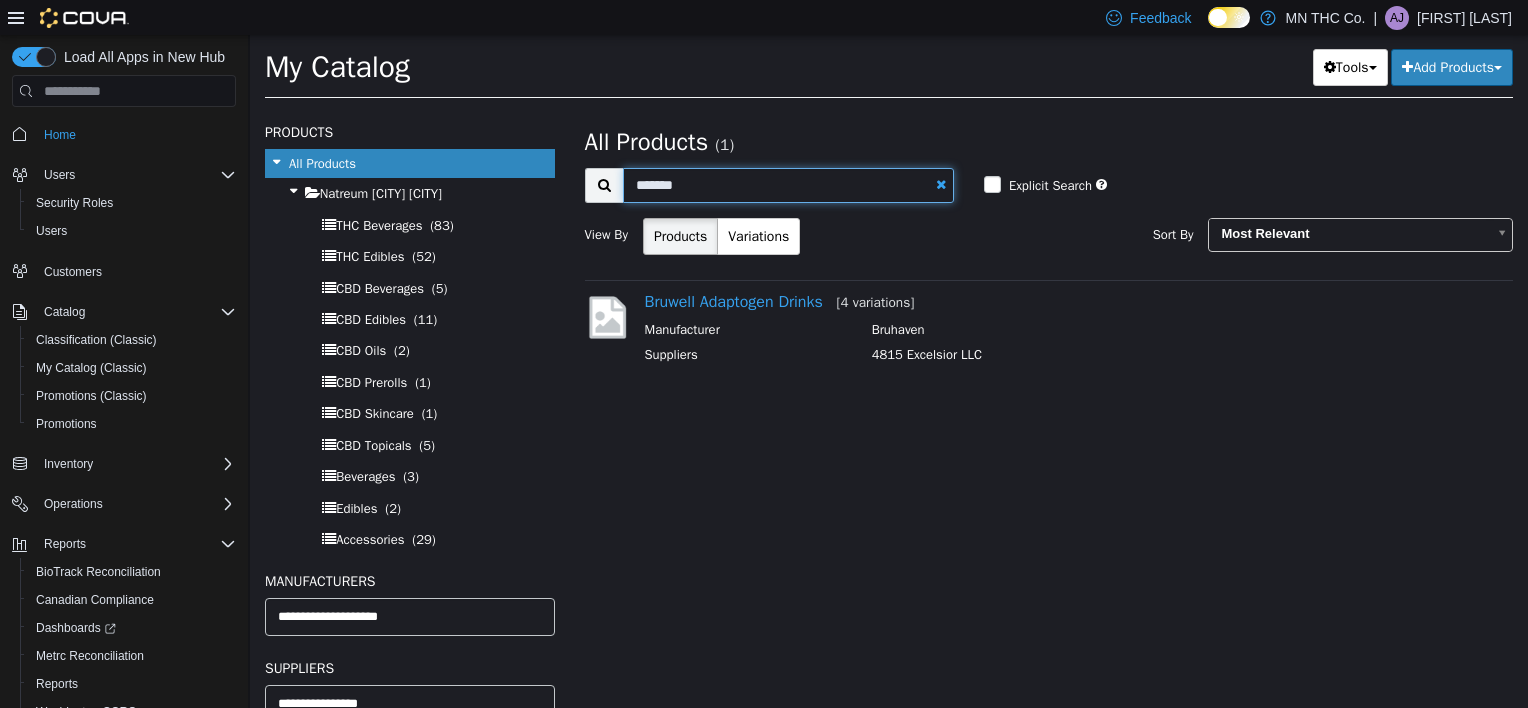 drag, startPoint x: 700, startPoint y: 189, endPoint x: 625, endPoint y: 195, distance: 75.23962 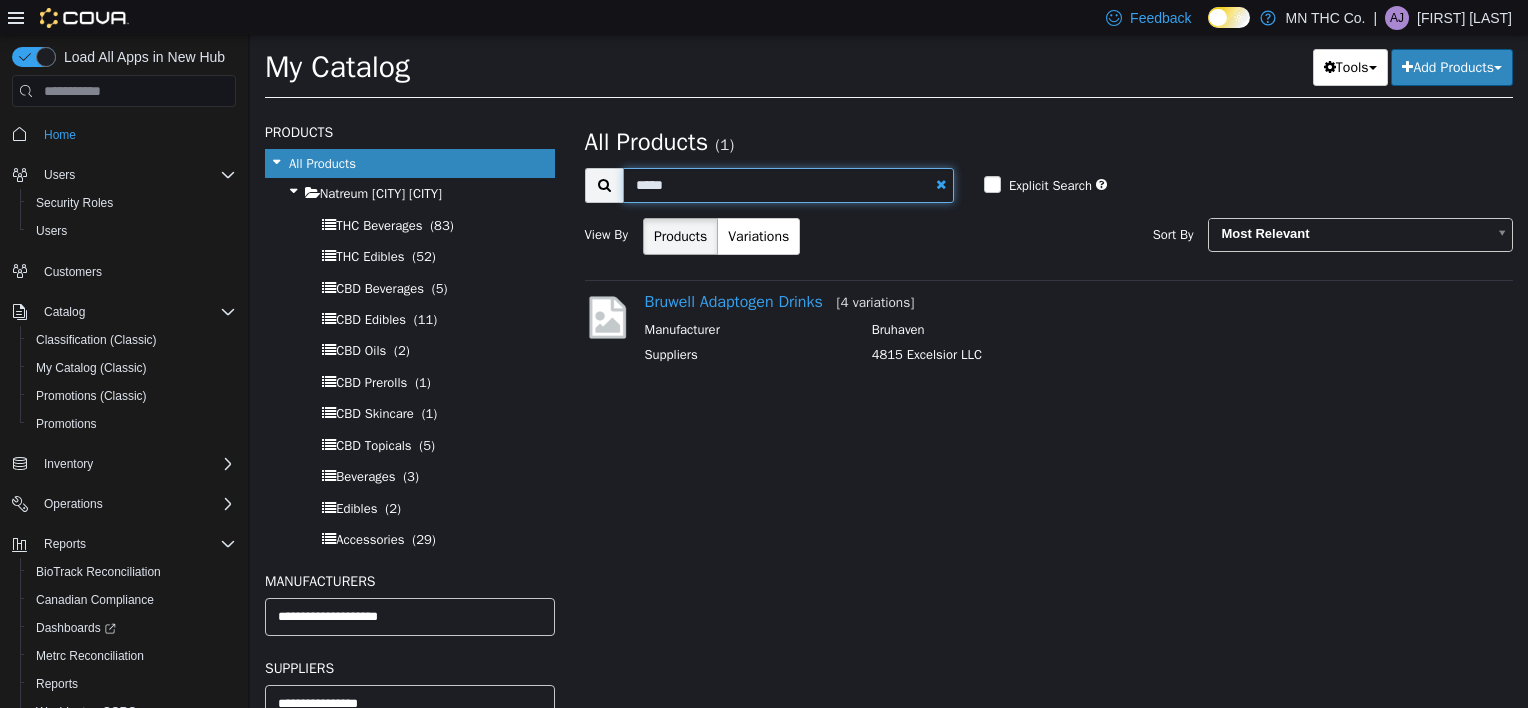 type on "*****" 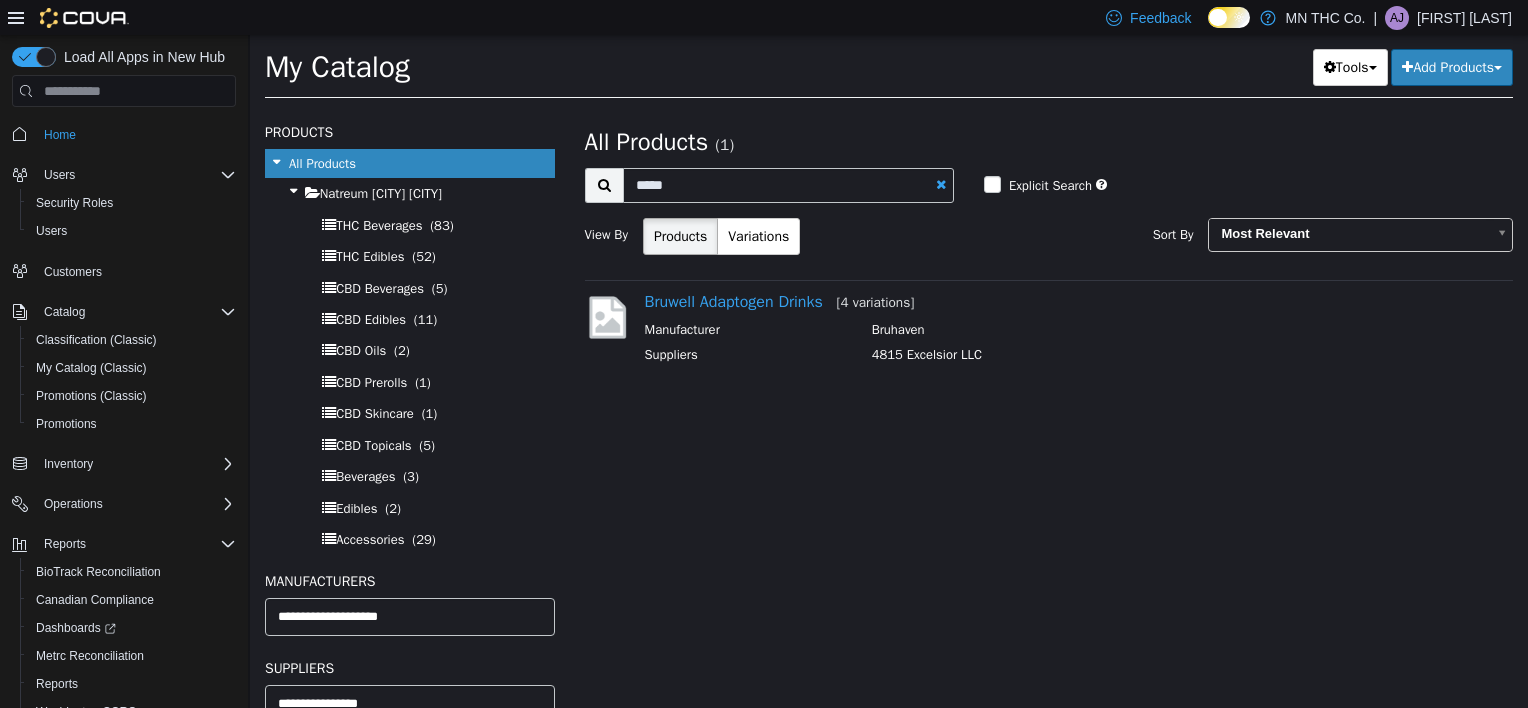 select on "**********" 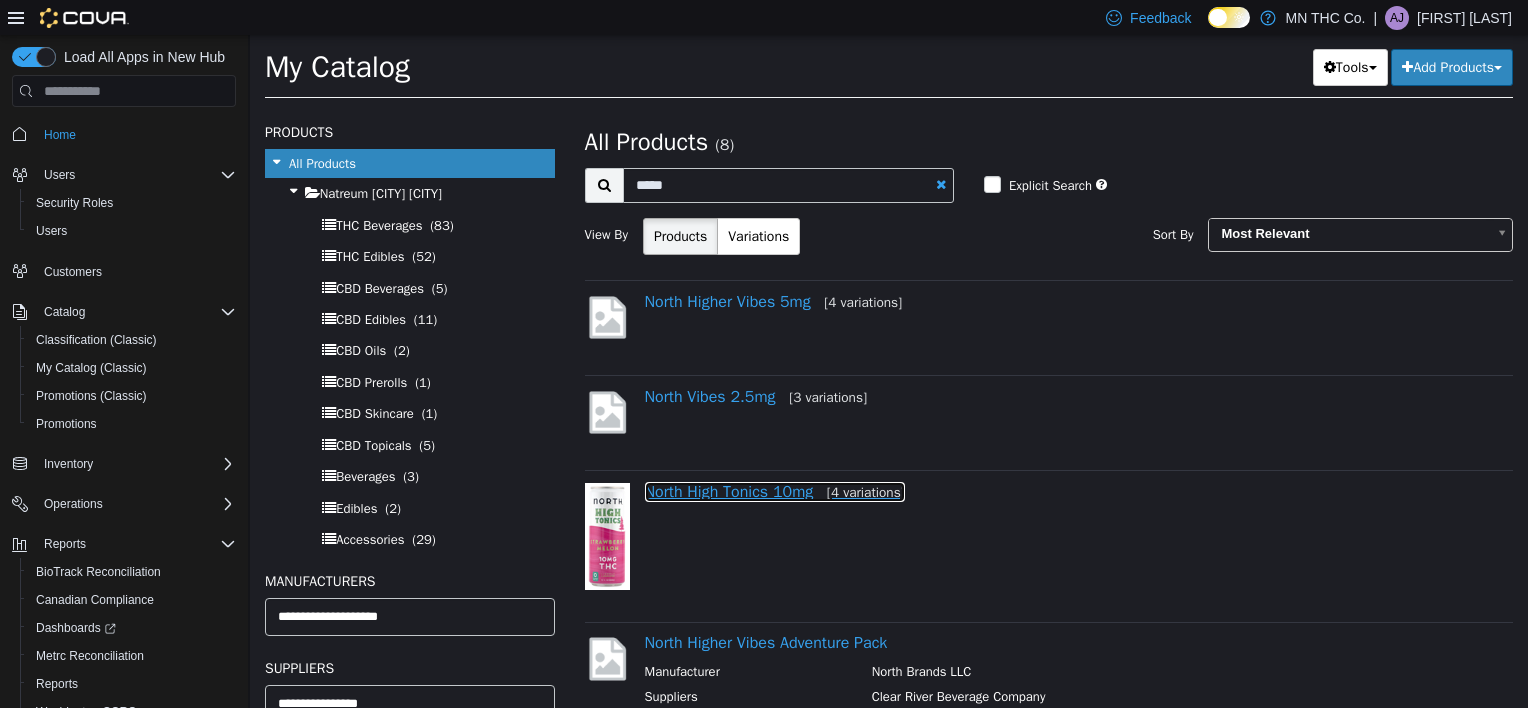click on "North High Tonics 10mg
[4 variations]" at bounding box center (775, 492) 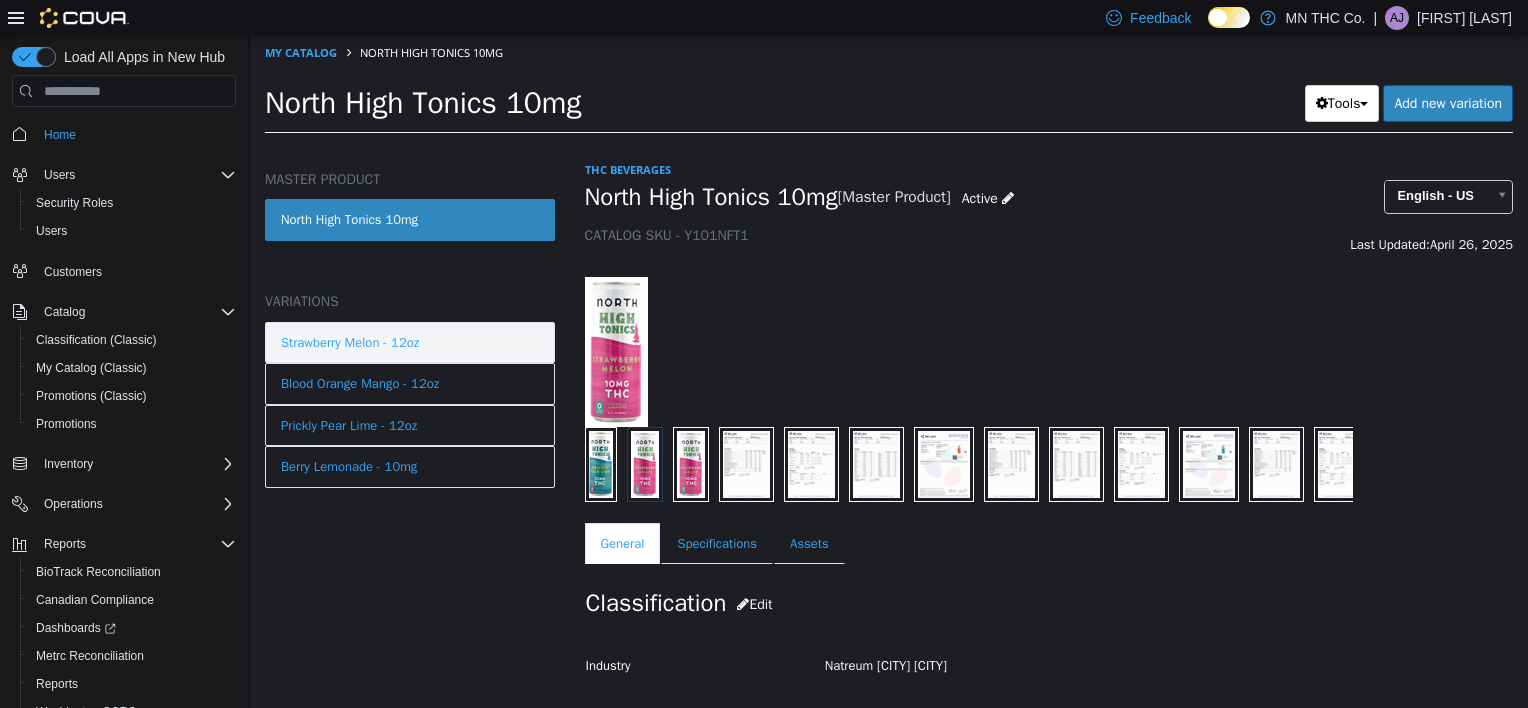 click on "Strawberry Melon - 12oz" at bounding box center [350, 343] 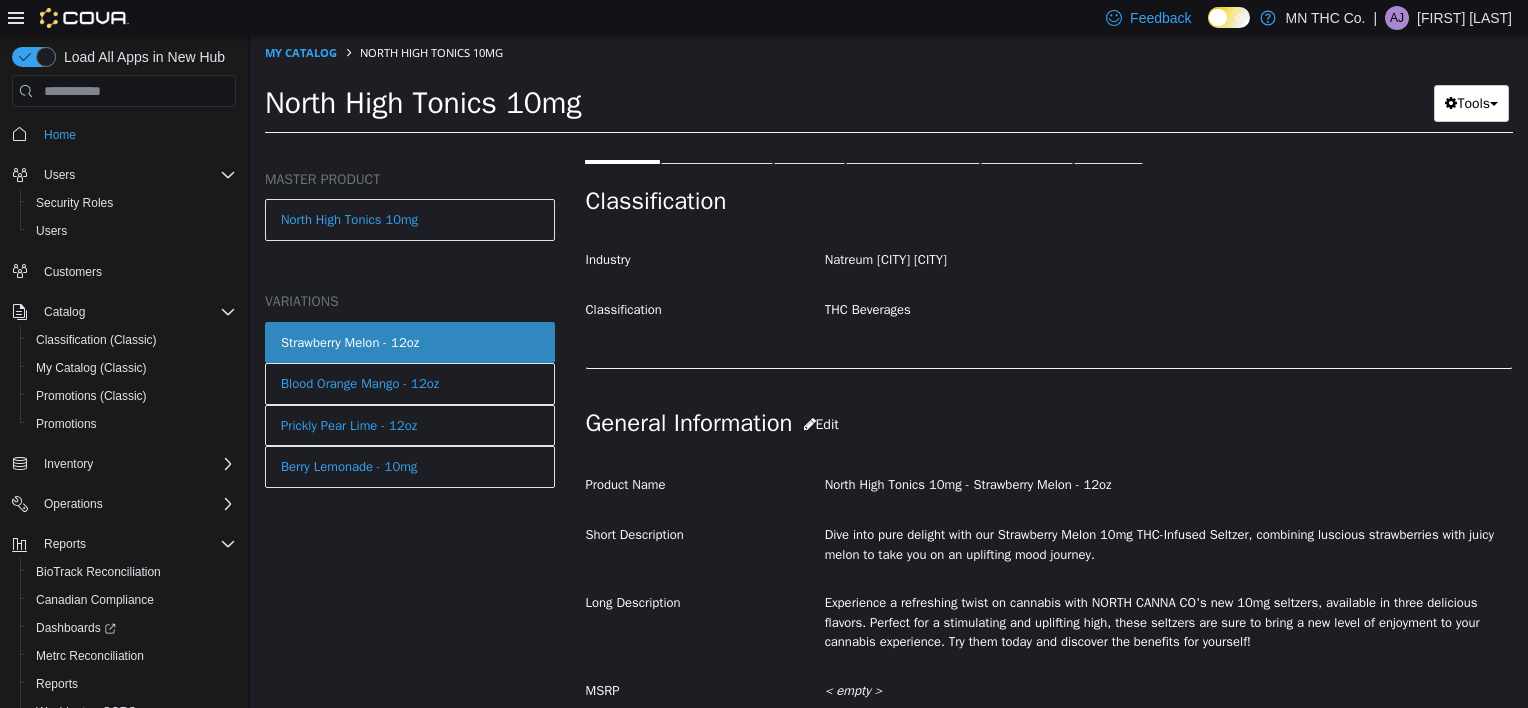 scroll, scrollTop: 200, scrollLeft: 0, axis: vertical 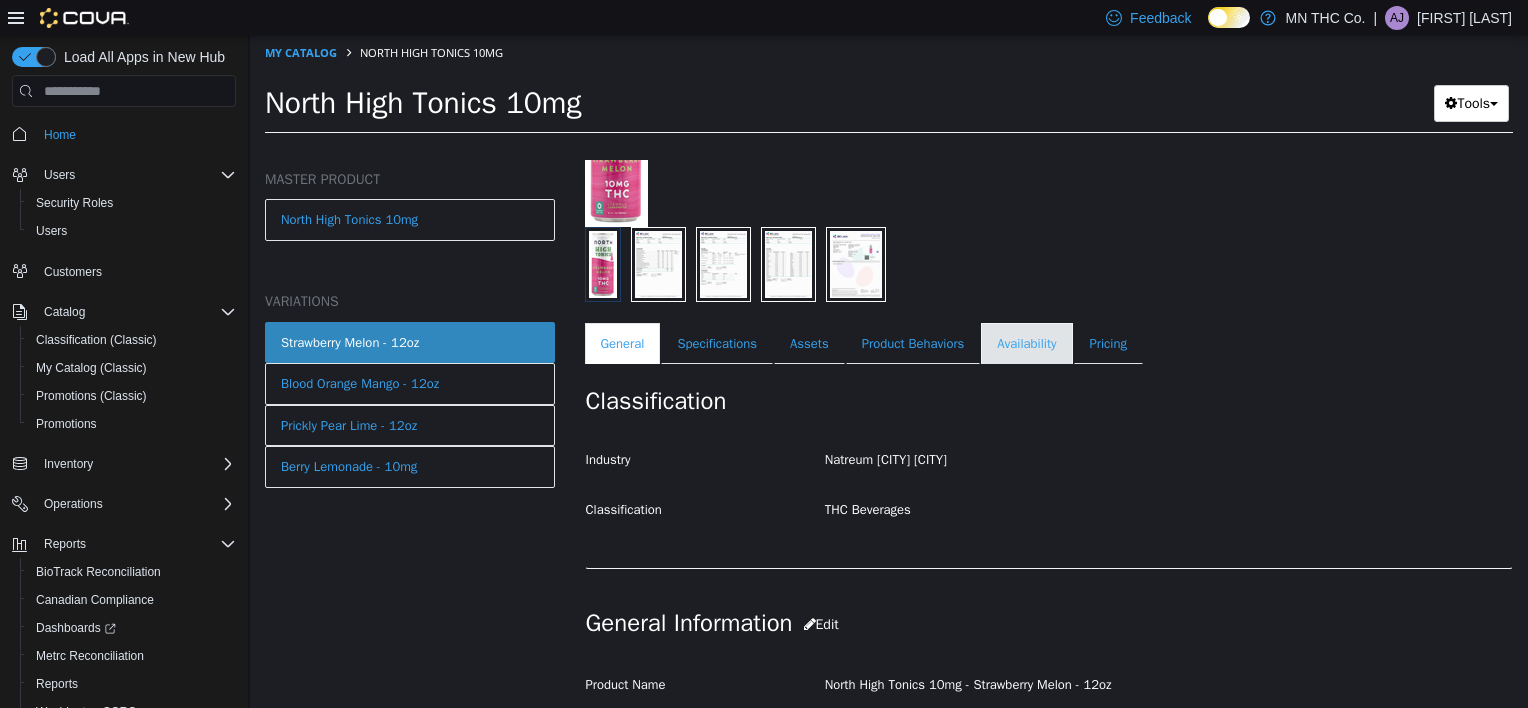 click on "Availability" at bounding box center (1026, 344) 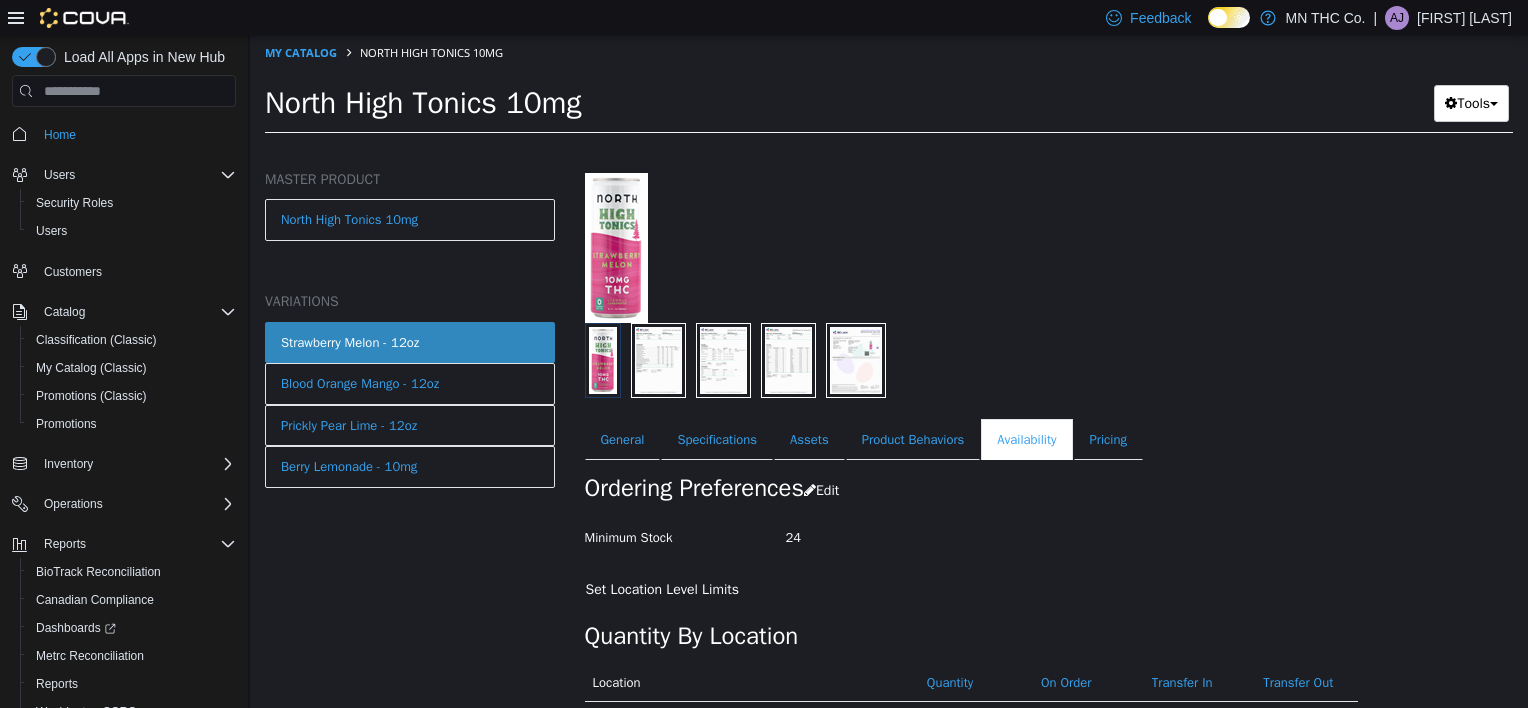 scroll, scrollTop: 190, scrollLeft: 0, axis: vertical 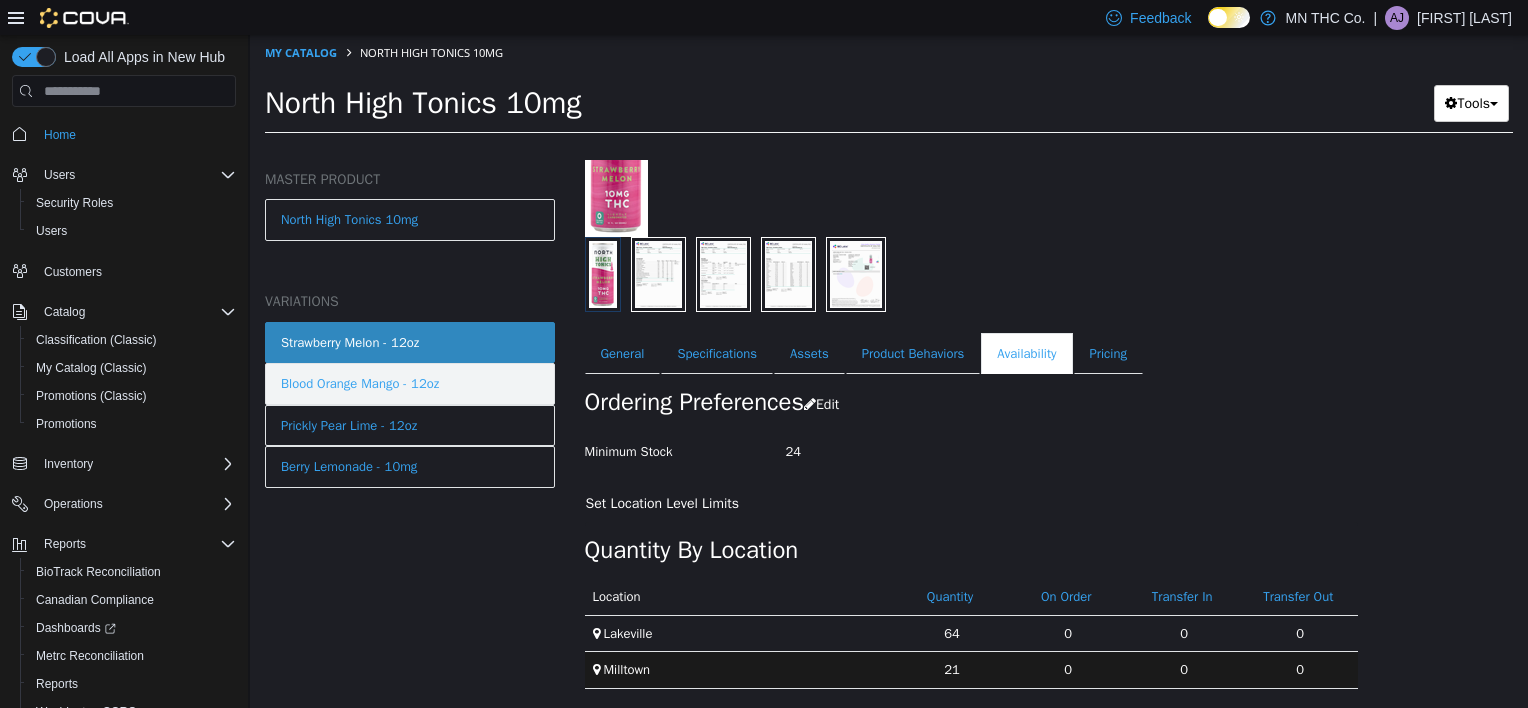 click on "Blood Orange Mango - 12oz" at bounding box center [410, 384] 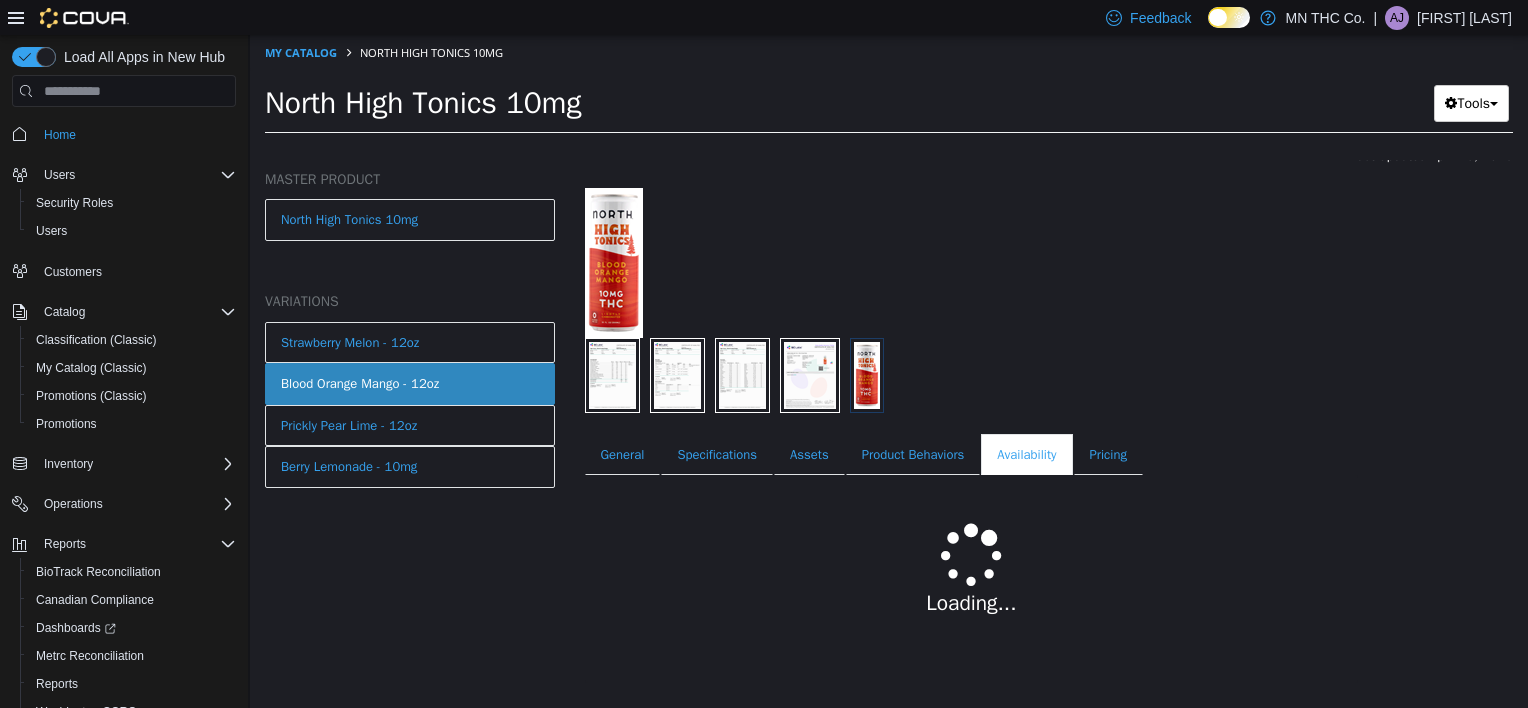 scroll, scrollTop: 190, scrollLeft: 0, axis: vertical 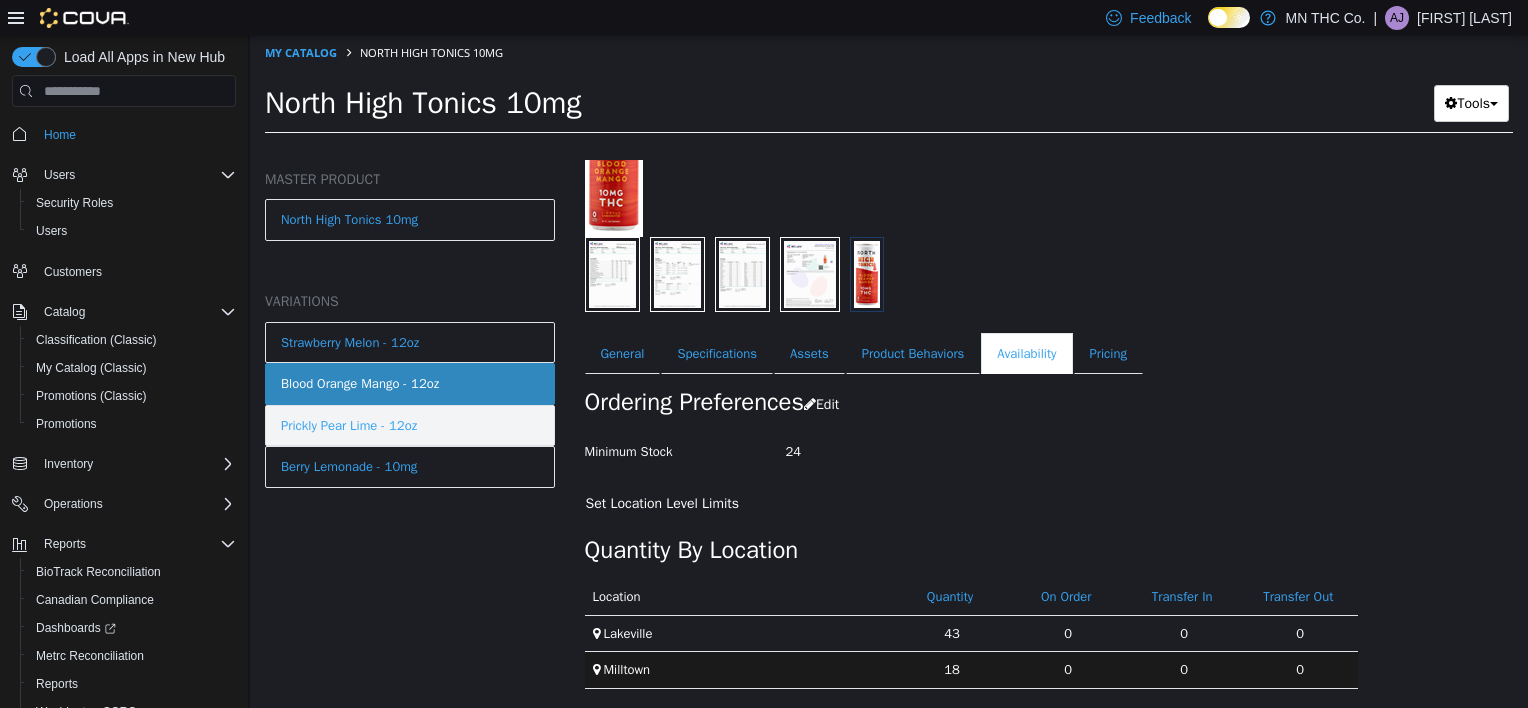 click on "Prickly Pear Lime - 12oz" at bounding box center [349, 426] 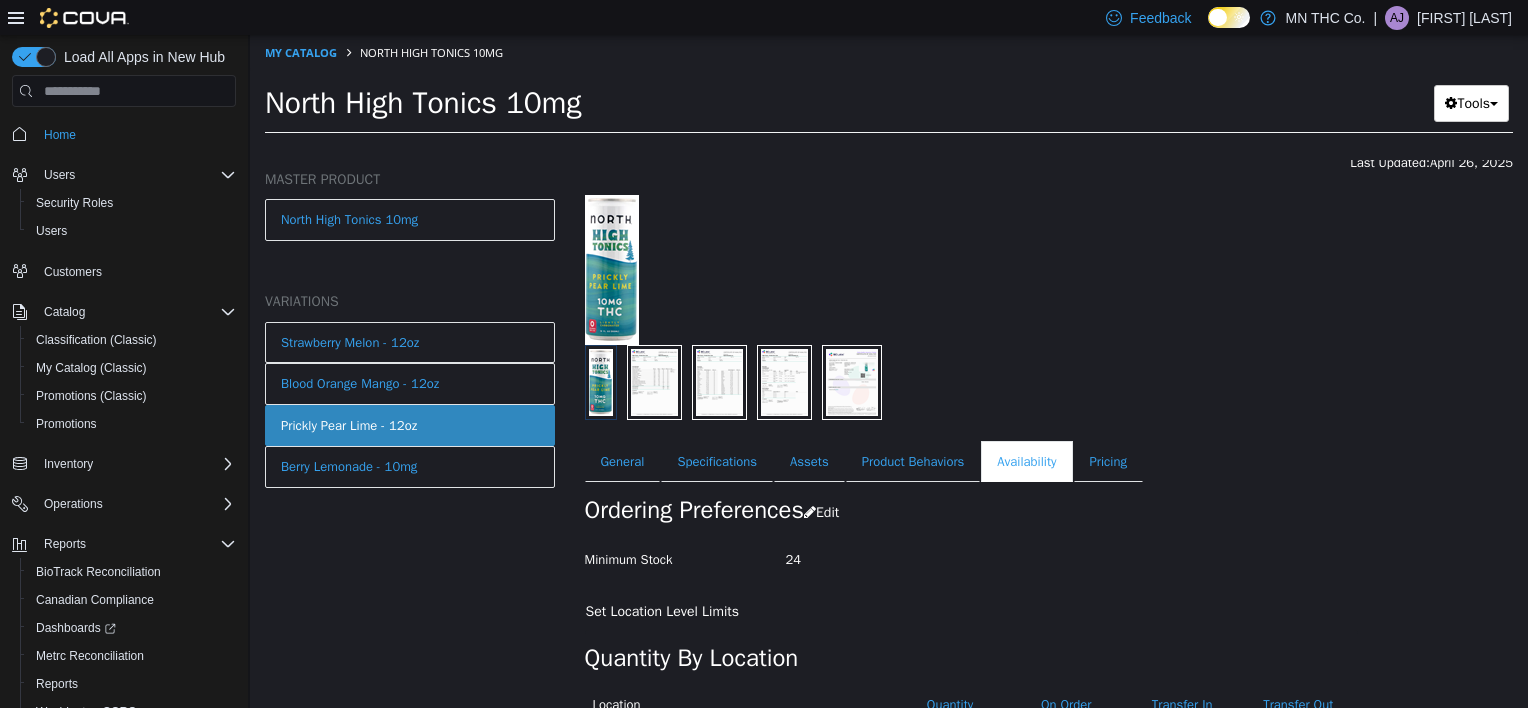 scroll, scrollTop: 190, scrollLeft: 0, axis: vertical 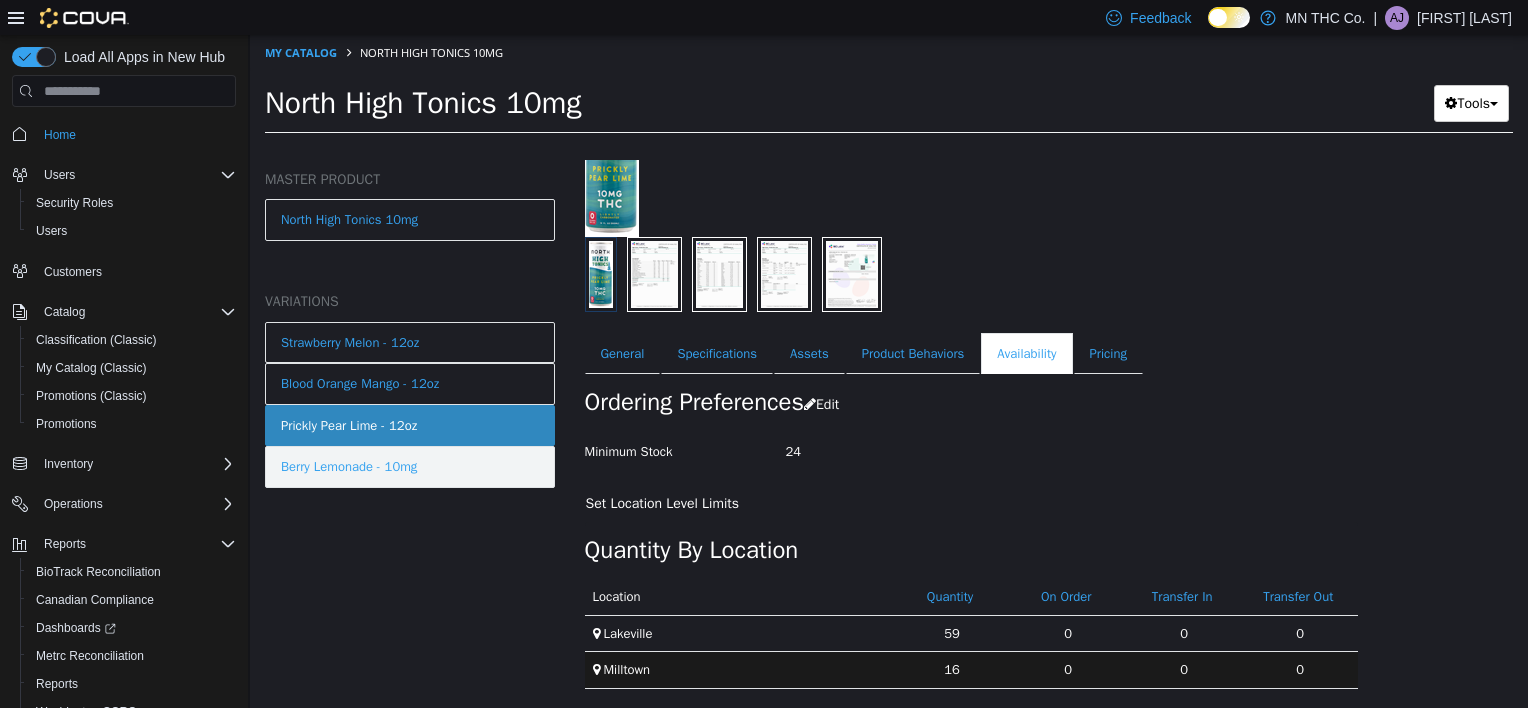 click on "Berry Lemonade - 10mg" at bounding box center (349, 467) 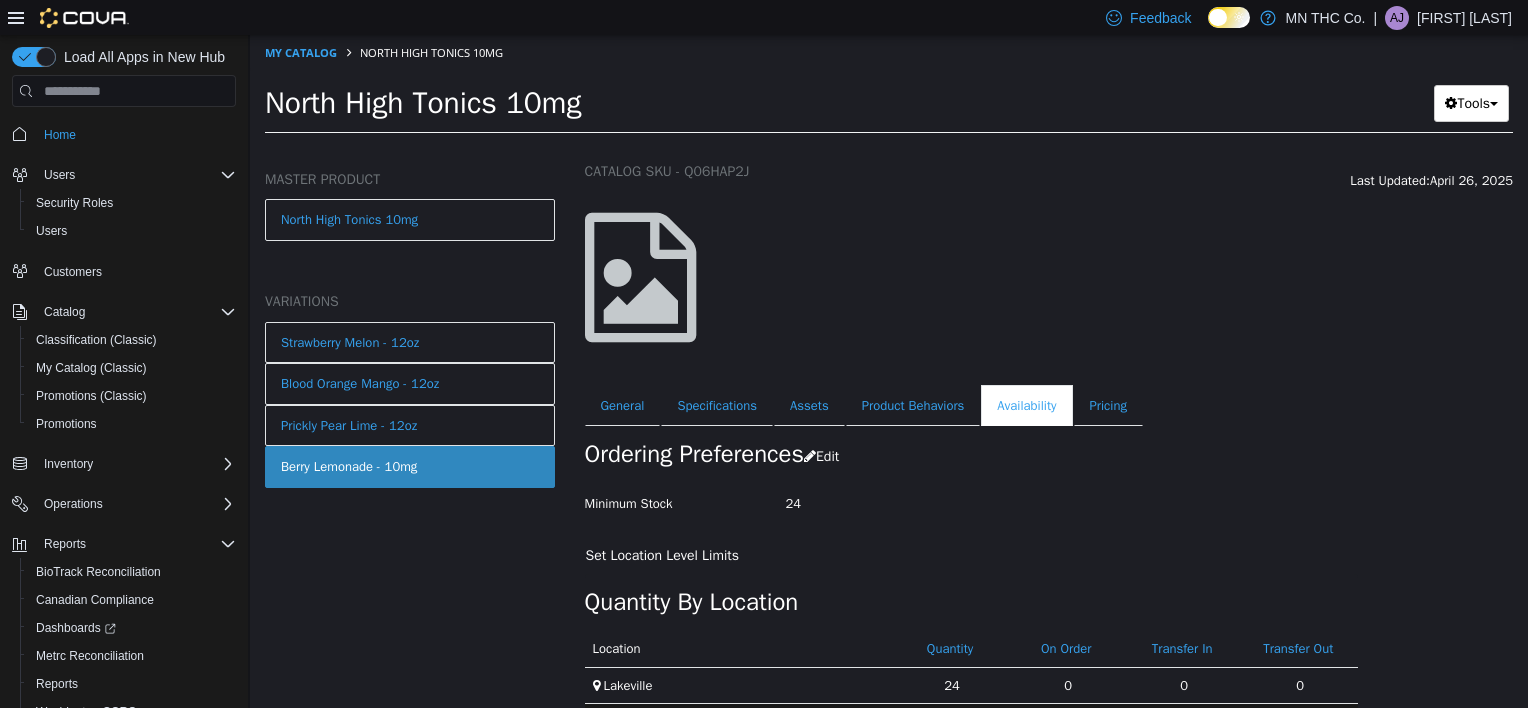 scroll, scrollTop: 116, scrollLeft: 0, axis: vertical 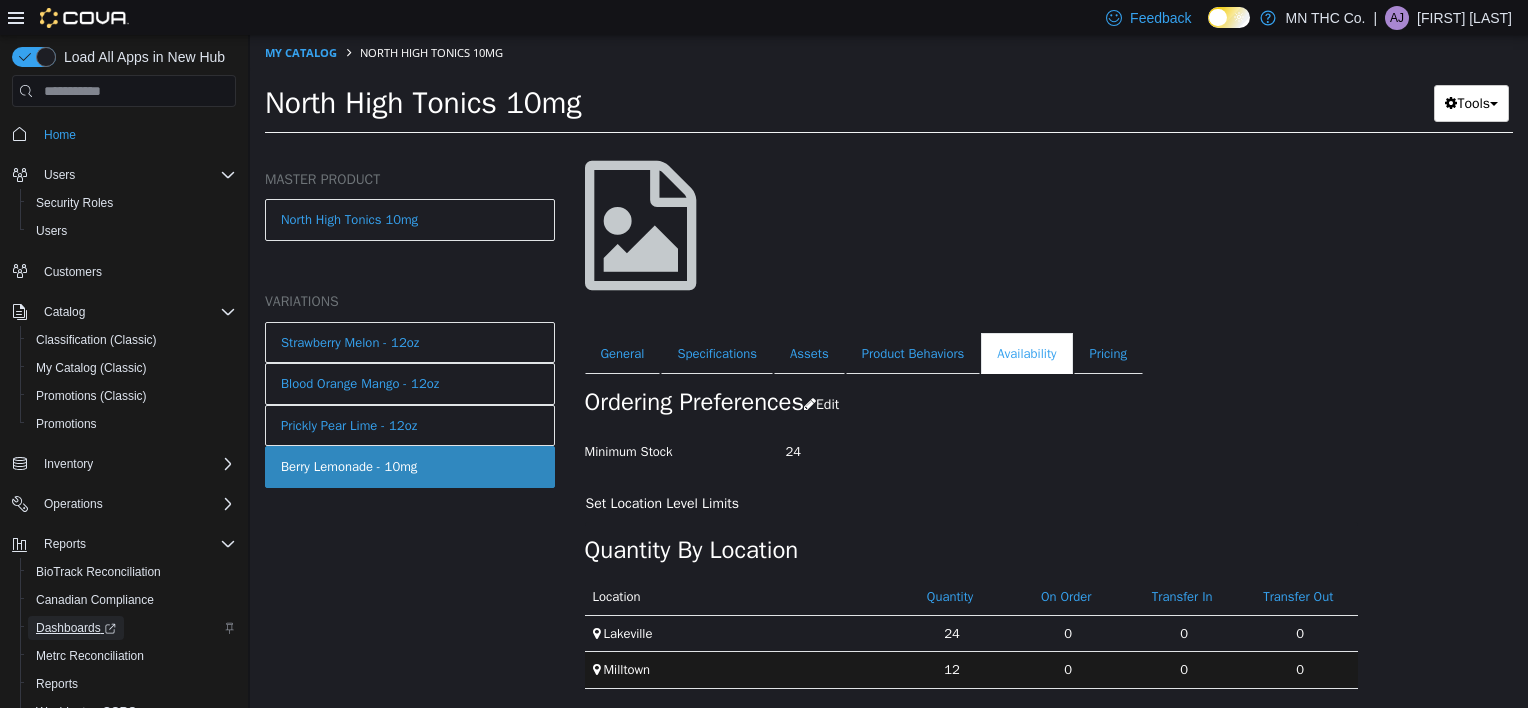 click on "Dashboards" at bounding box center (76, 628) 